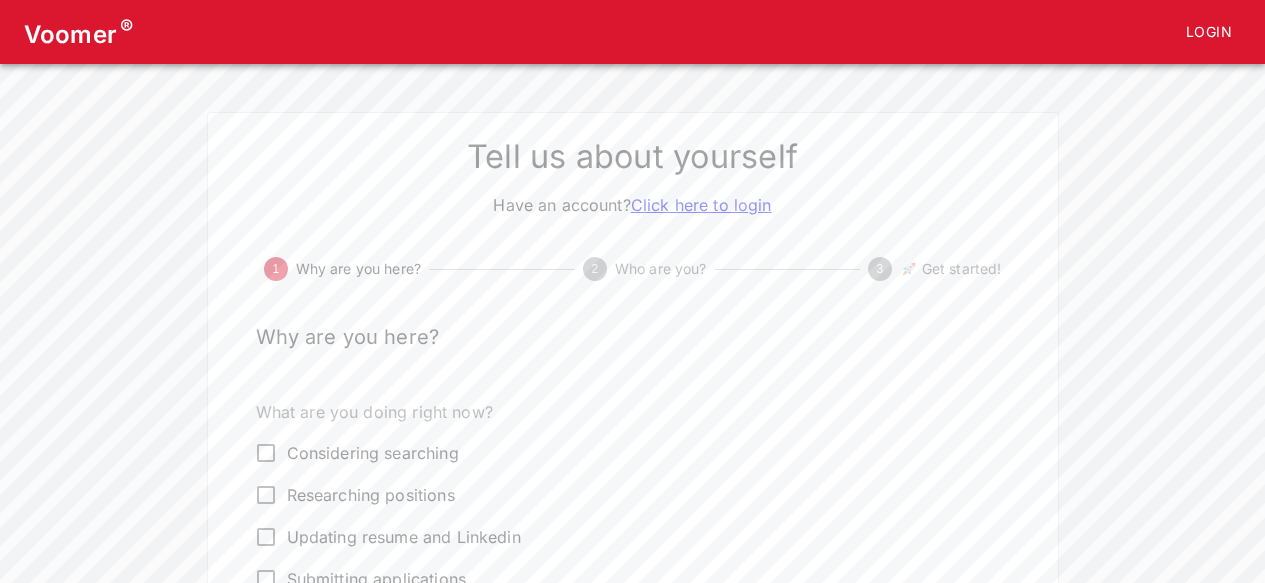 scroll, scrollTop: 0, scrollLeft: 0, axis: both 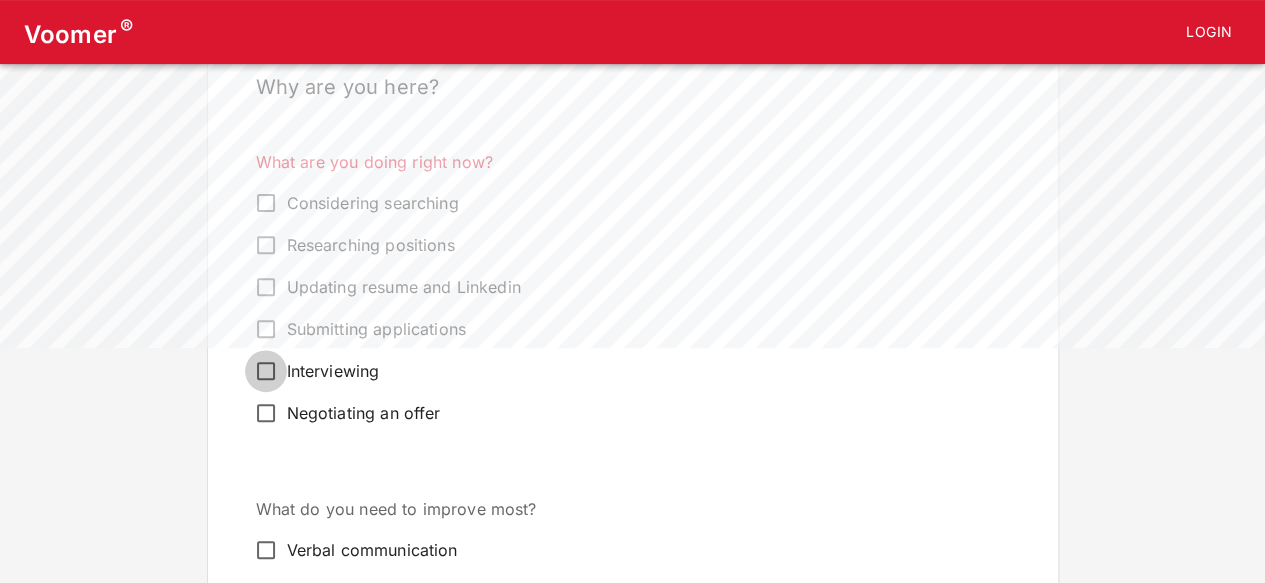 click on "Interviewing" at bounding box center [266, 203] 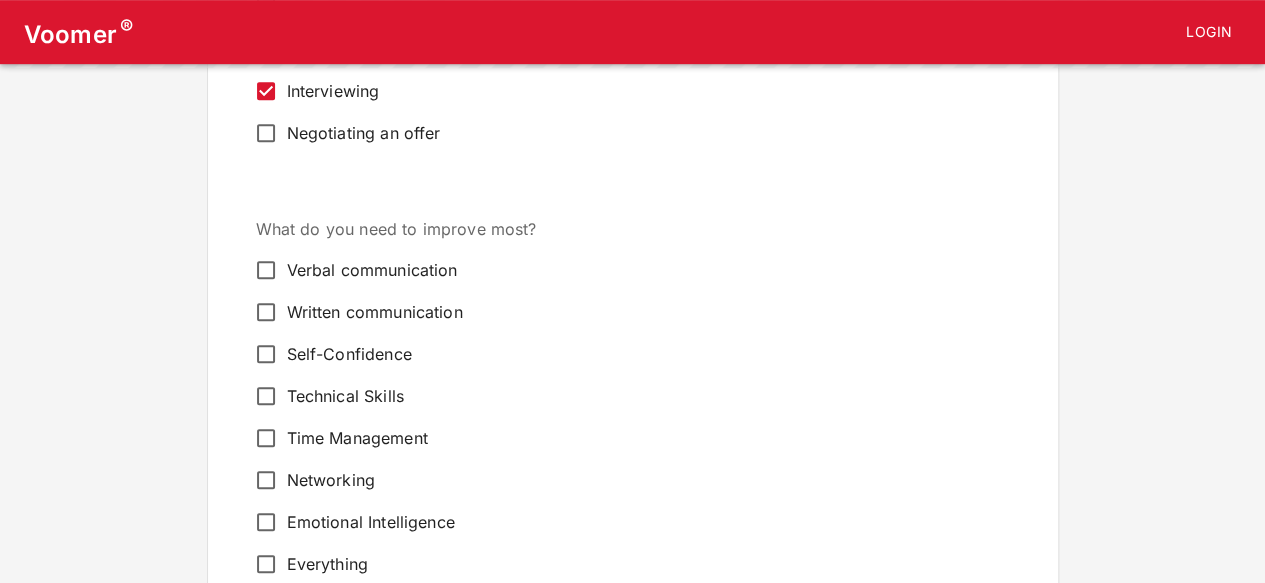 scroll, scrollTop: 536, scrollLeft: 0, axis: vertical 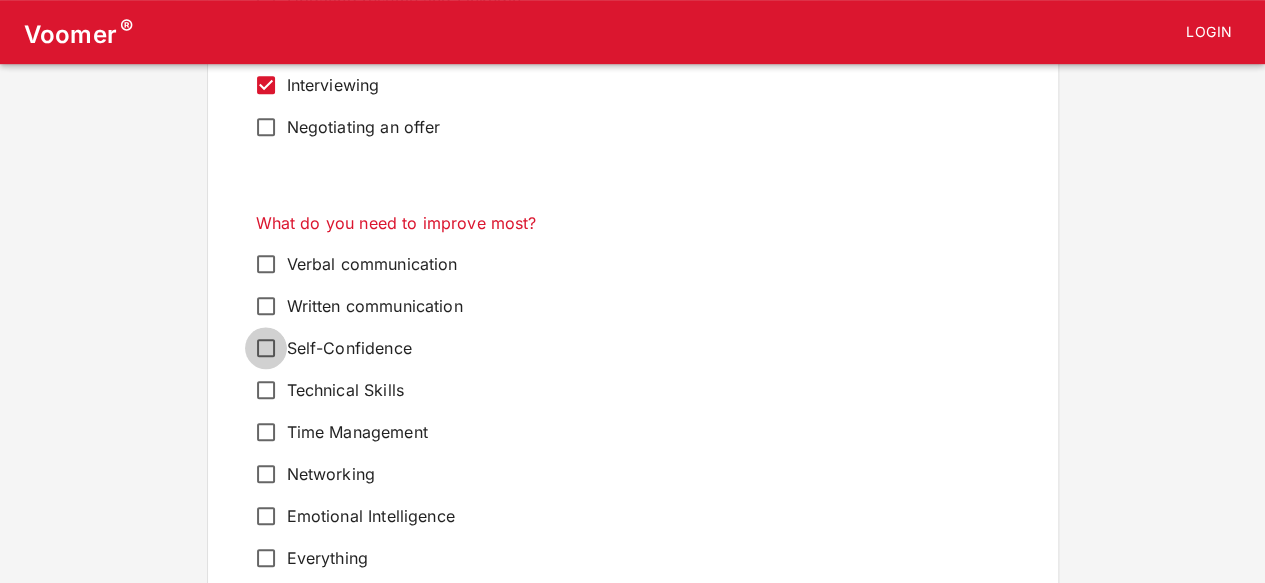 click on "Self-Confidence" at bounding box center (266, 264) 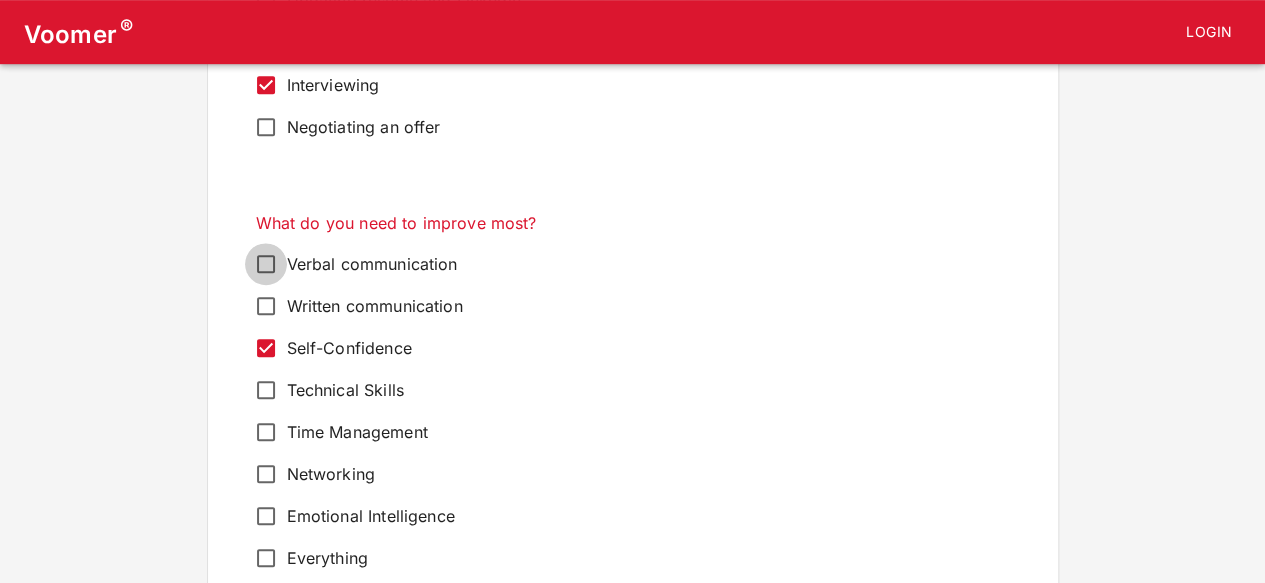 click on "Verbal communication" at bounding box center (266, 264) 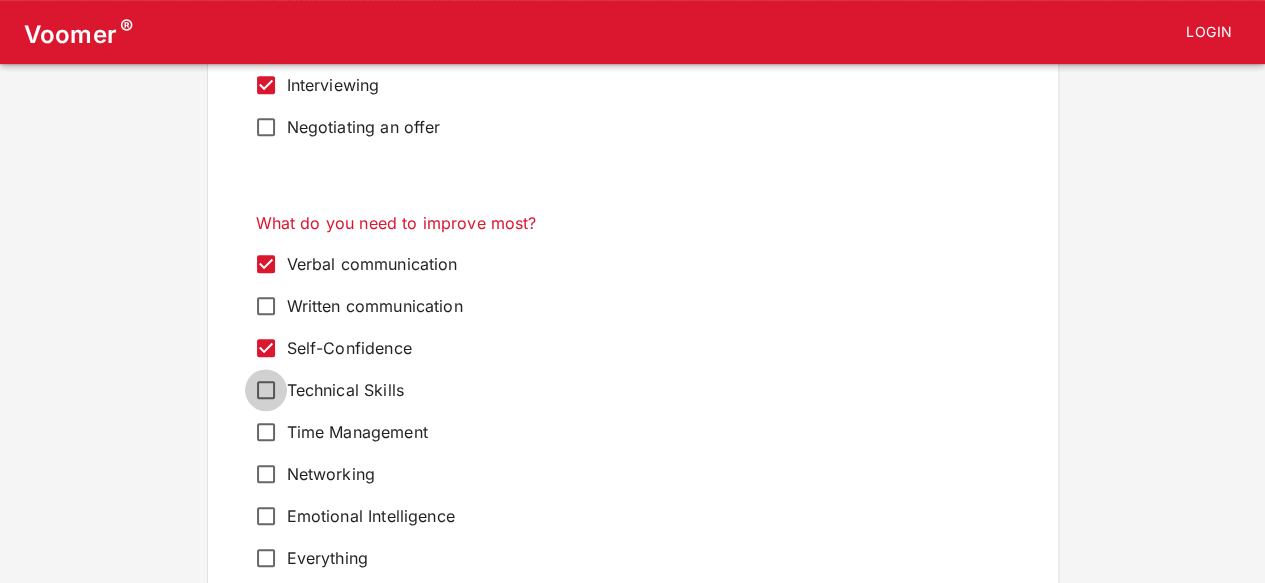 click on "Technical Skills" at bounding box center [266, 264] 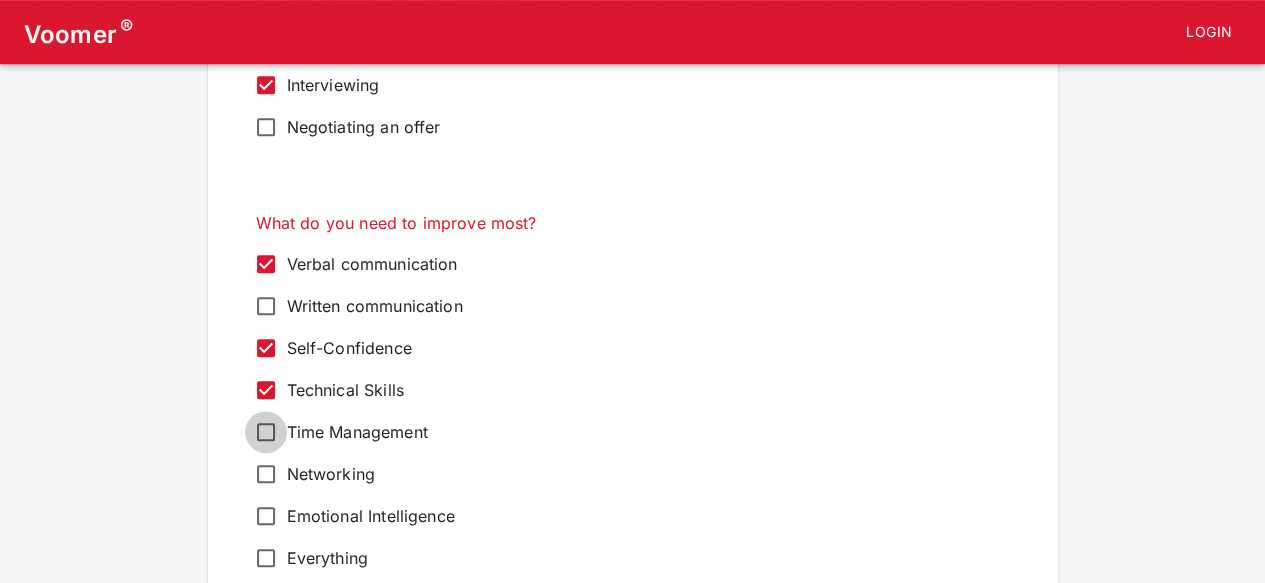click on "Time Management" at bounding box center [266, 264] 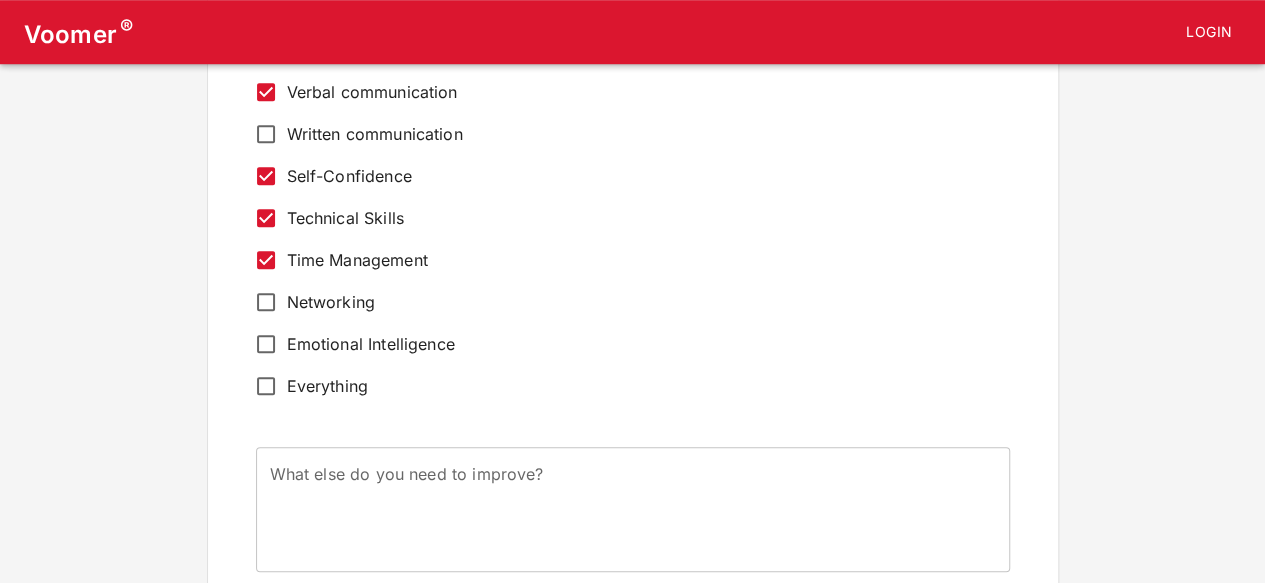scroll, scrollTop: 710, scrollLeft: 0, axis: vertical 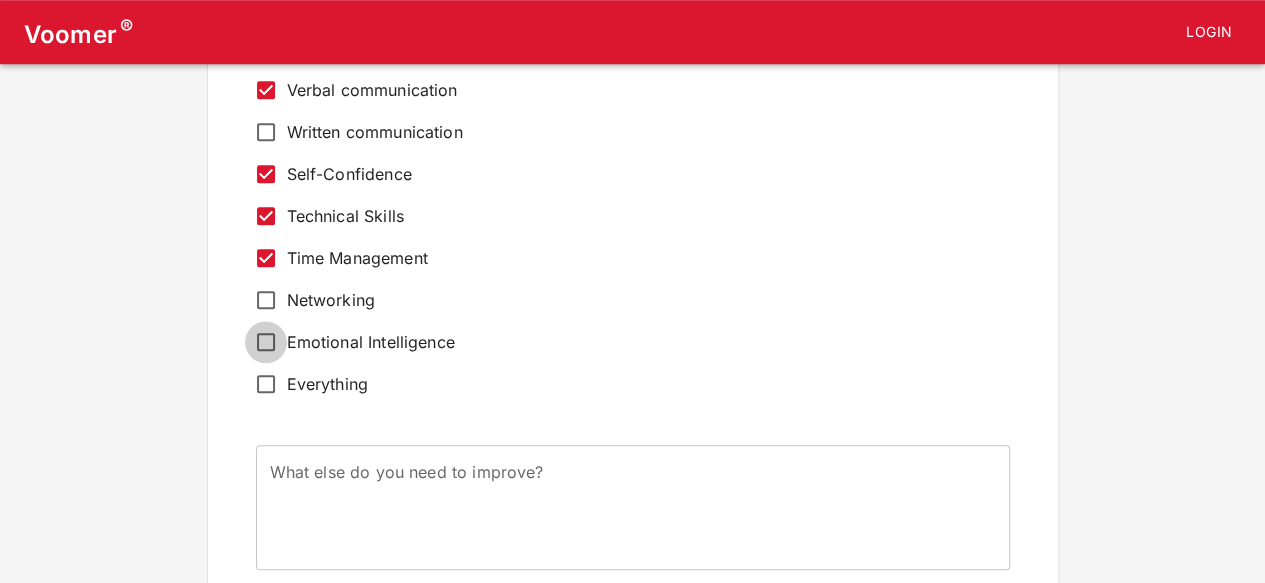 click on "Emotional Intelligence" at bounding box center (266, 90) 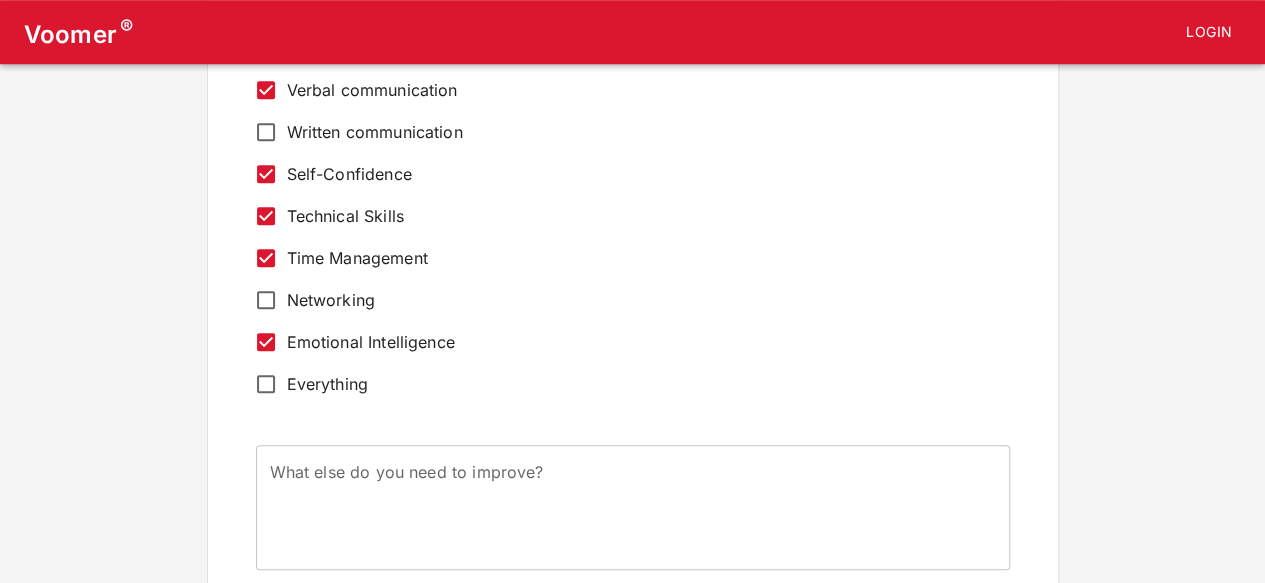 scroll, scrollTop: 852, scrollLeft: 0, axis: vertical 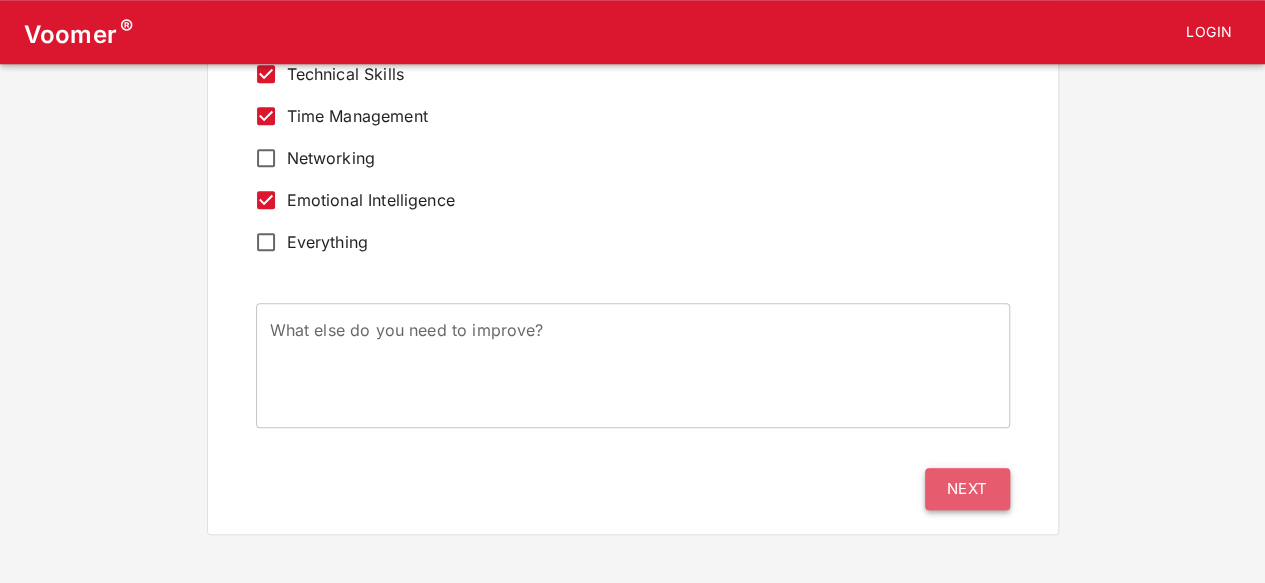 click on "Next" at bounding box center [967, 489] 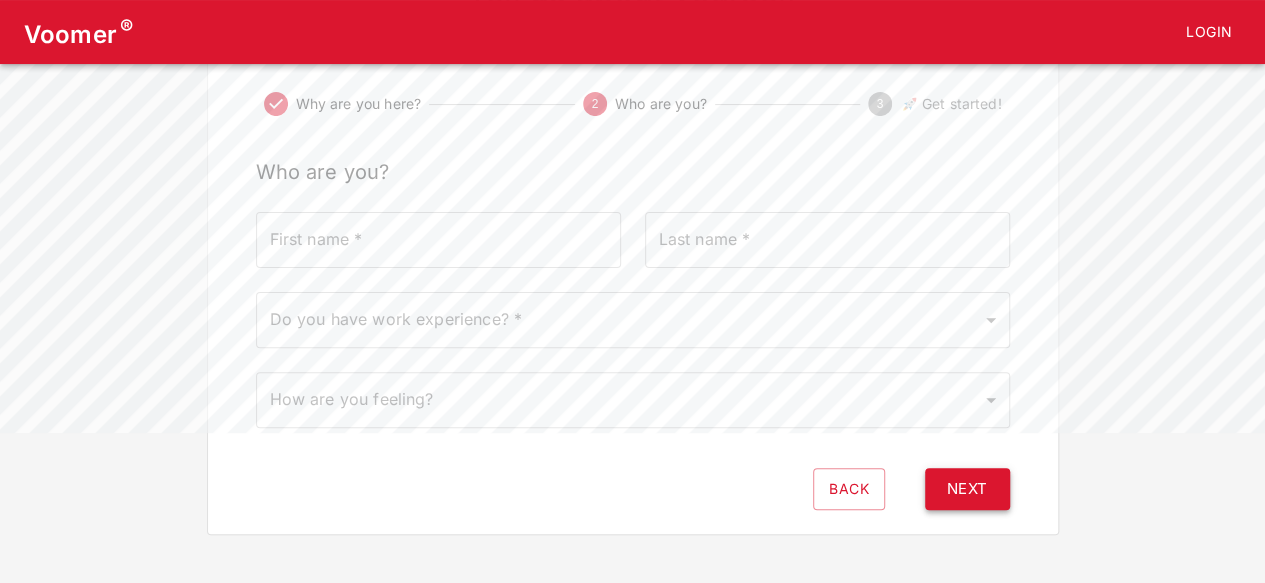 scroll, scrollTop: 0, scrollLeft: 0, axis: both 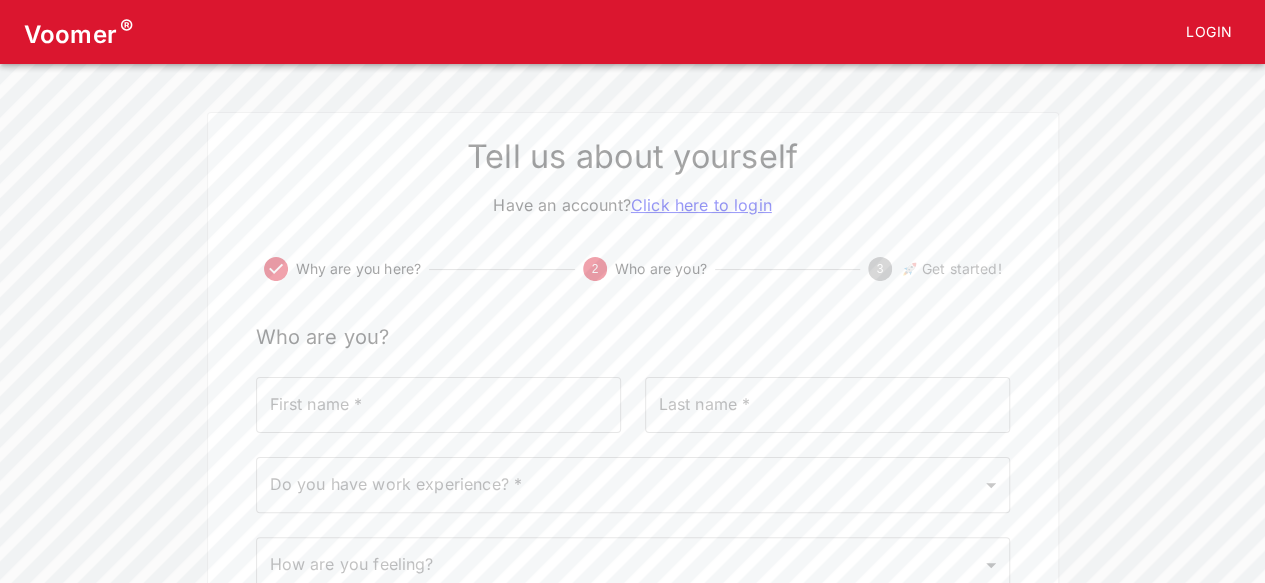 click on "First name *" at bounding box center (438, 405) 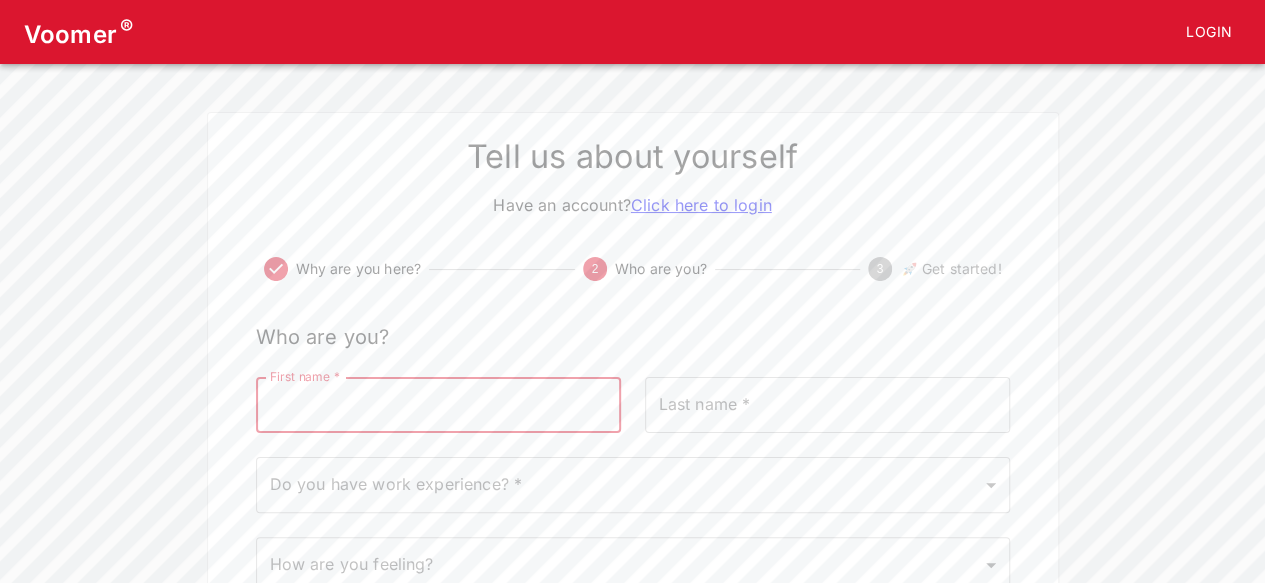 type on "[FIRST]" 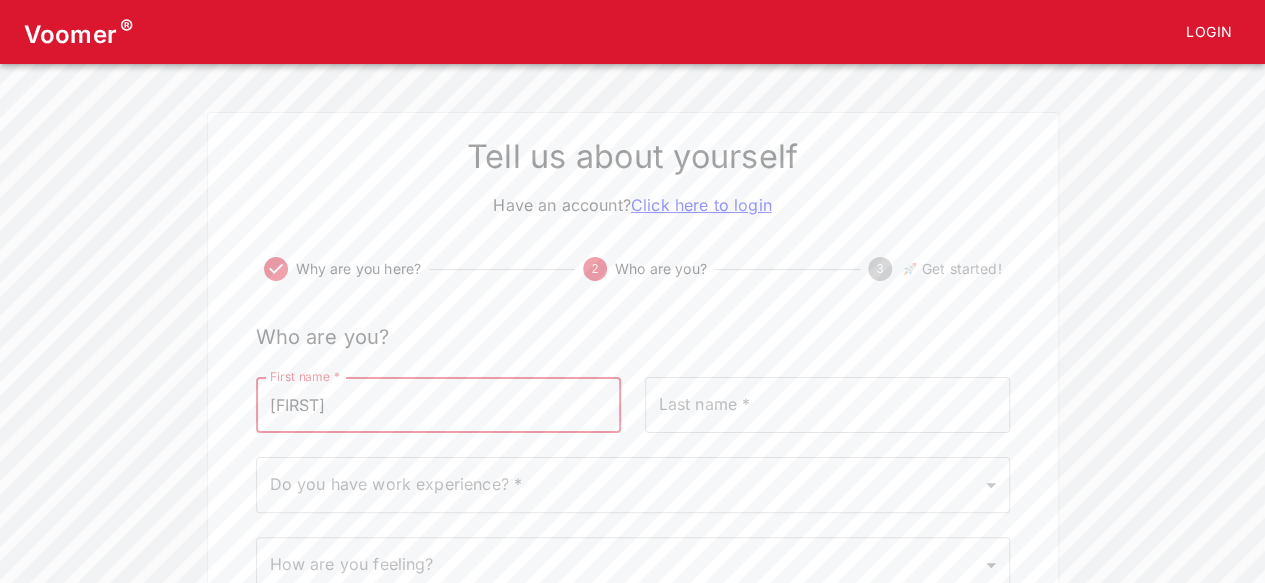 type on "[LAST]" 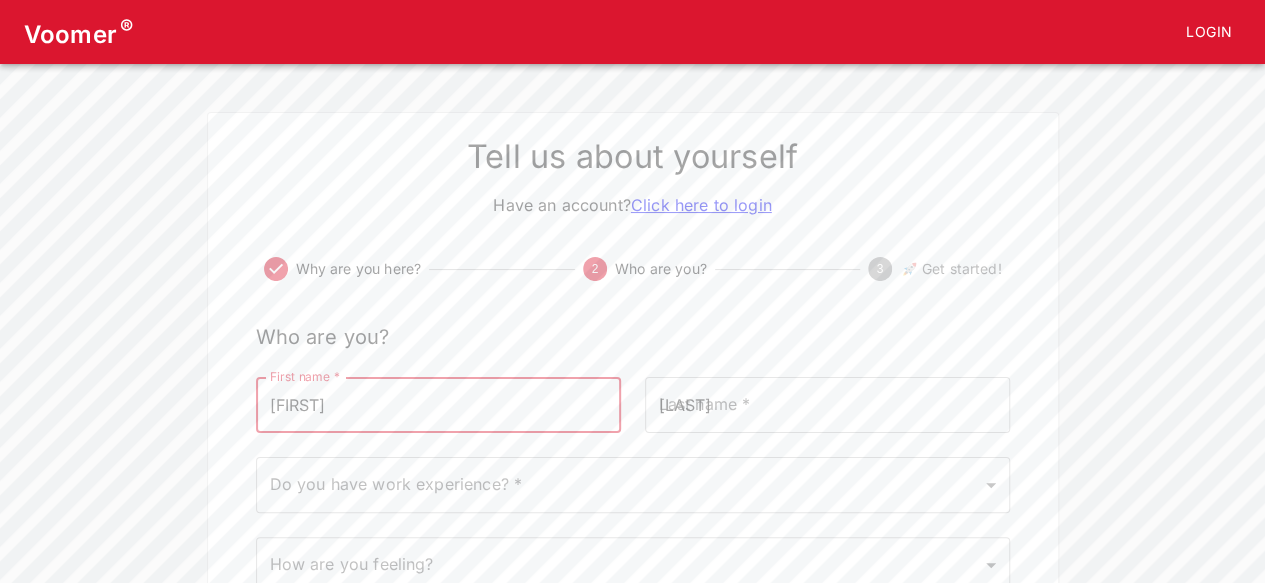 type 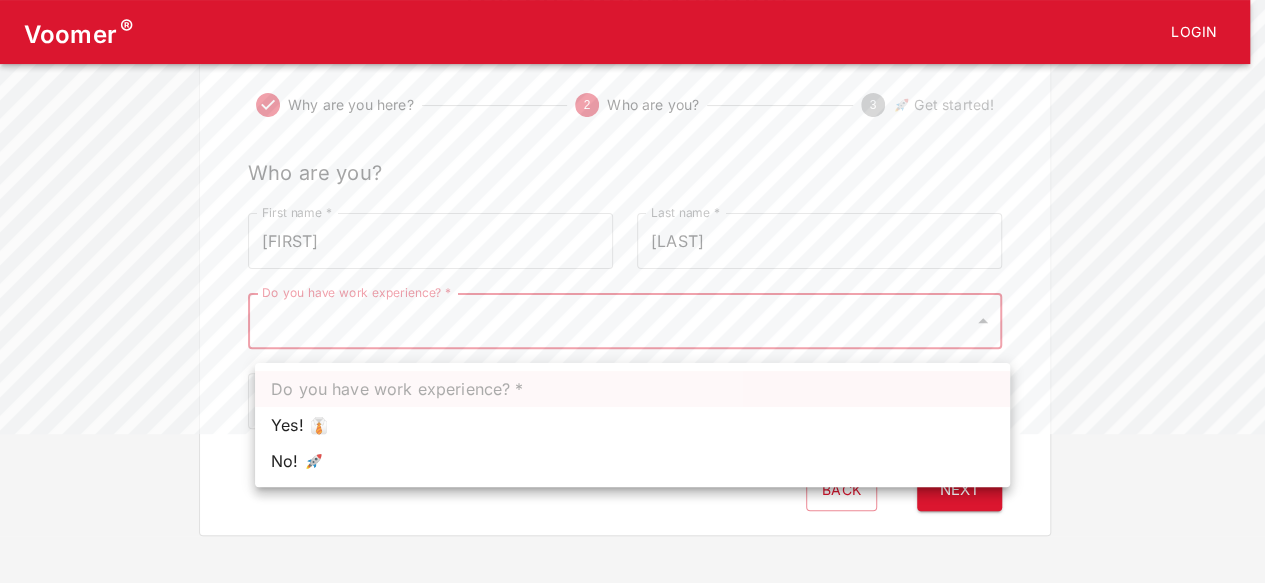scroll, scrollTop: 149, scrollLeft: 0, axis: vertical 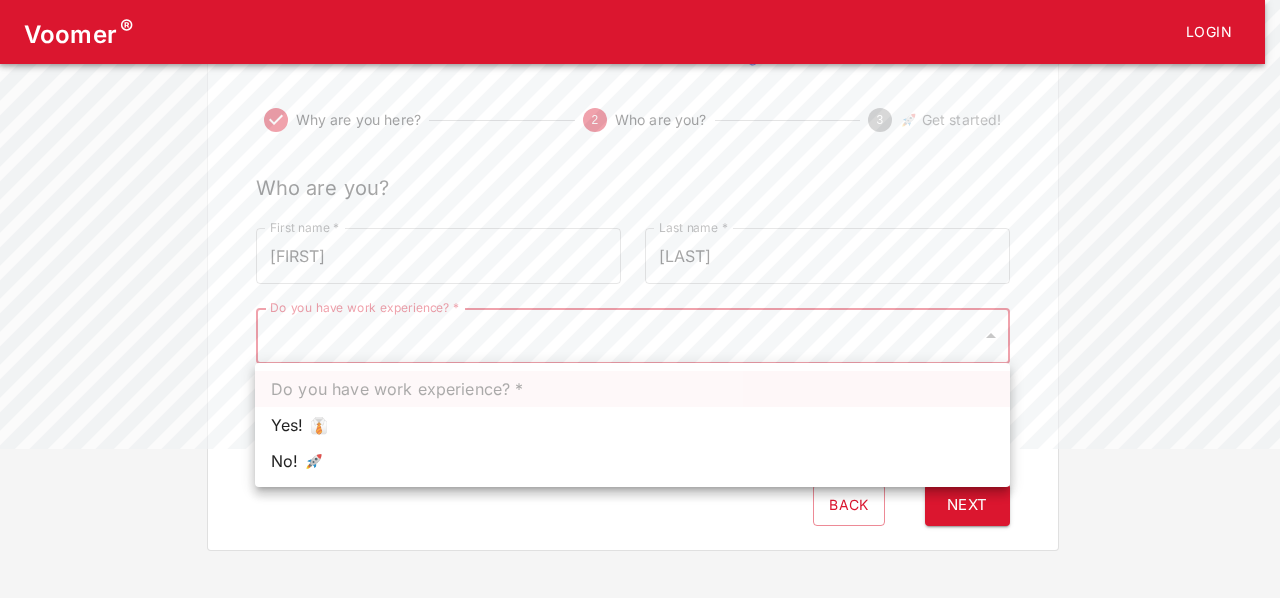 click on "Voomer ® Login Tell us about yourself Have an account?  Click here to login Why are you here? 2 Who are you? 3 🚀 Get started! Who are you? First name * [FIRST] First name * Last name * [LAST] Last name * Do you have work experience? * ​ Do you have work experience? * How are you feeling? ​ How are you feeling? Back Next Do you have work experience? * Yes! 👔 No! 🚀" at bounding box center [640, 201] 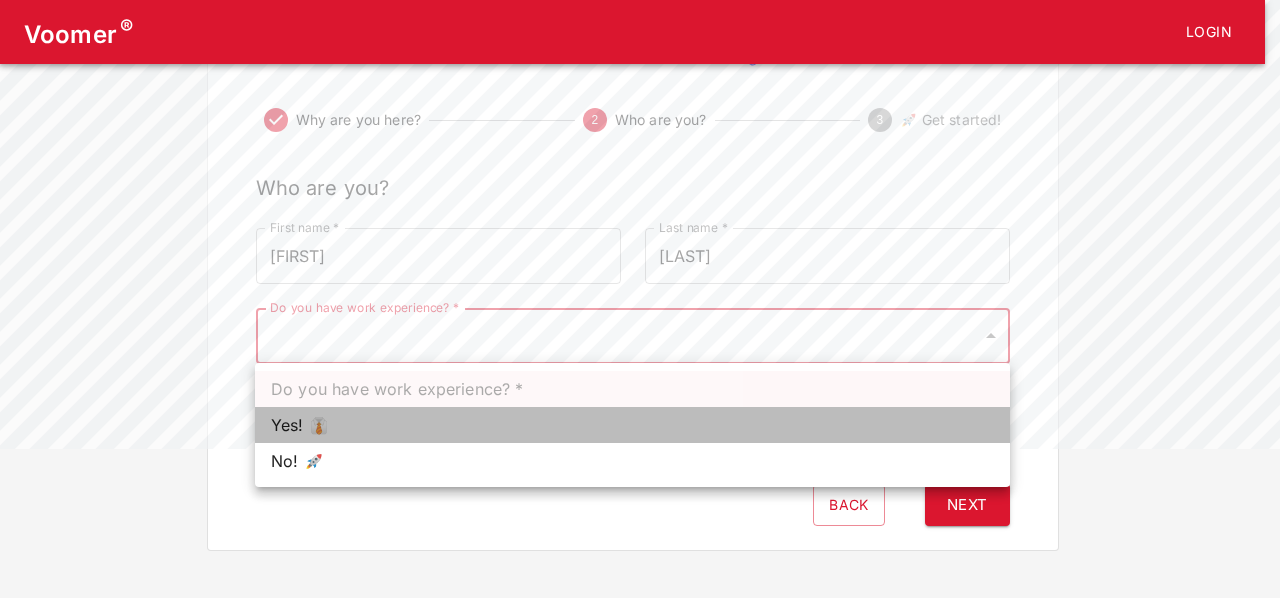 click on "Yes! 👔" at bounding box center [632, 425] 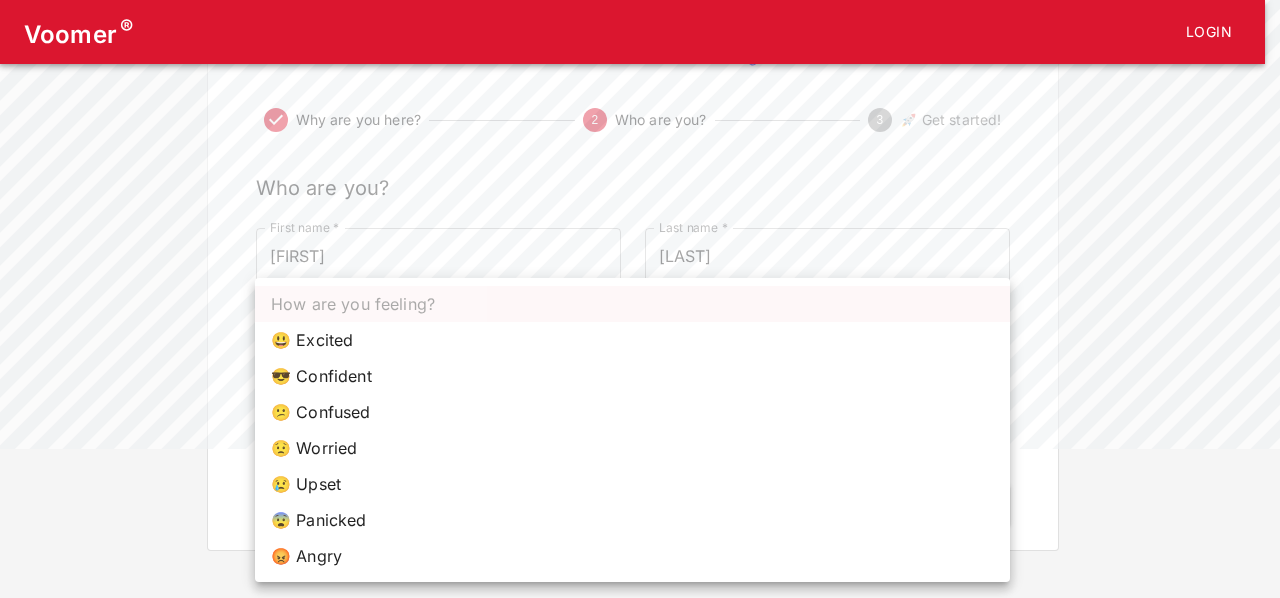 click on "Voomer ® Login Tell us about yourself Have an account?  Click here to login Why are you here? 2 Who are you? 3 🚀 Get started! Who are you? First name * [FIRST] First name * Last name * [LAST] Last name * Do you have work experience? * Yes! 👔 1 Do you have work experience? * How are you feeling? ​ How are you feeling? Back Next How are you feeling? 😃 Excited 😎 Confident 😕 Confused 😟 Worried 😢 Upset 😨 Panicked 😡 Angry" at bounding box center (640, 201) 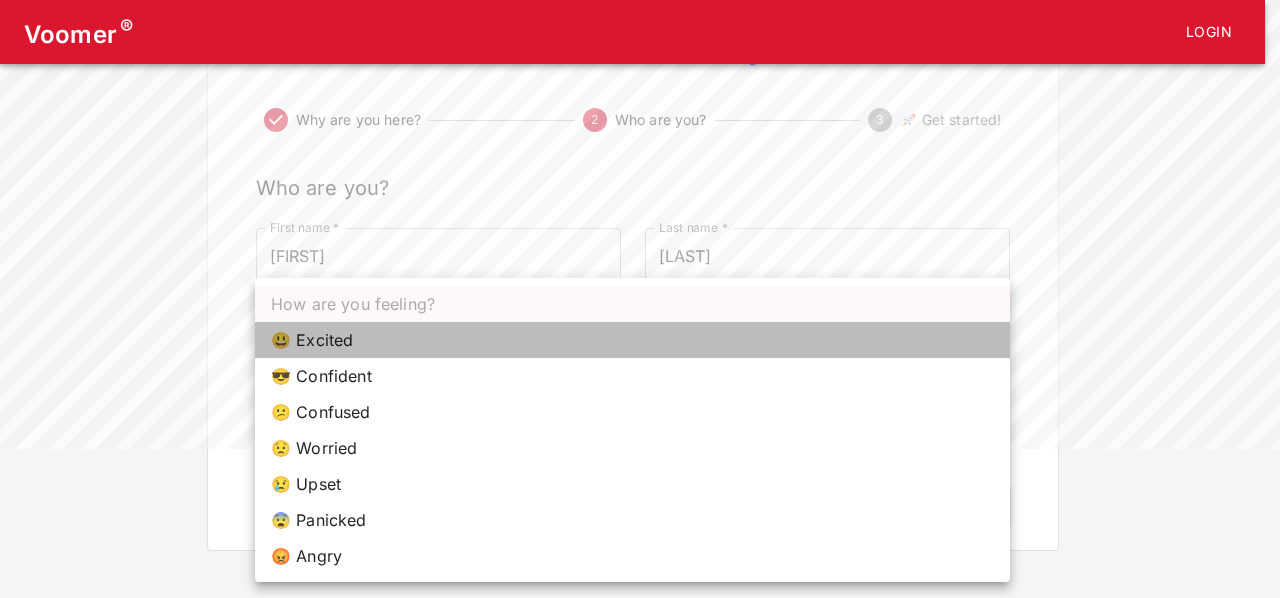 click on "😃 Excited" at bounding box center [632, 340] 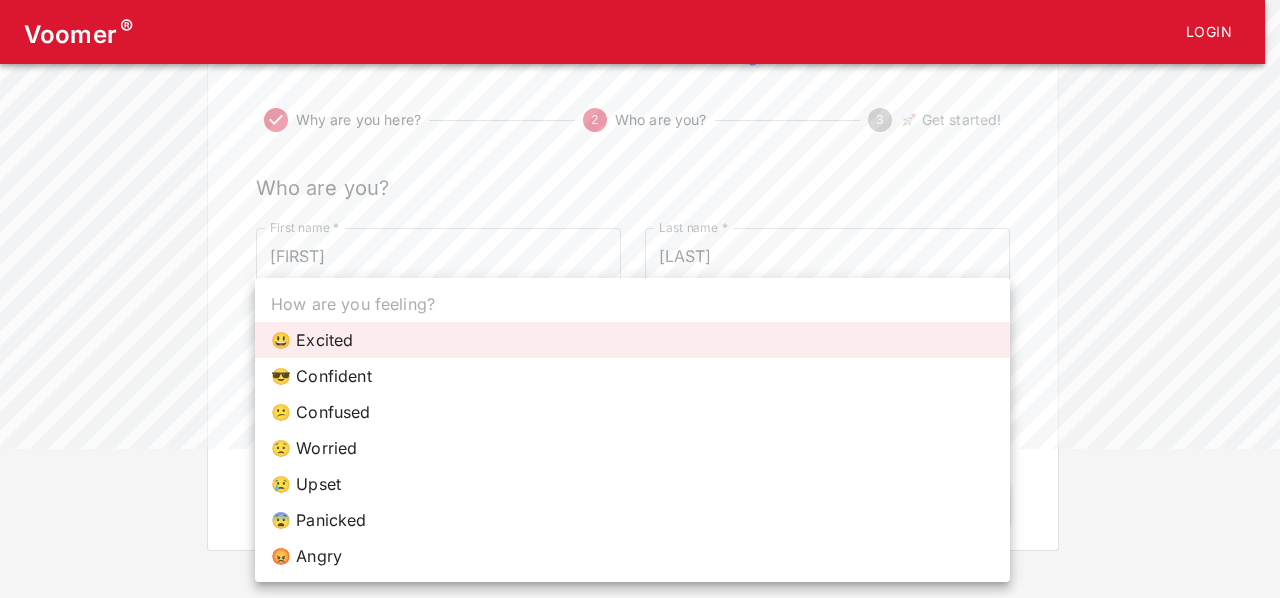click on "Voomer ® Login Tell us about yourself Have an account?  Click here to login Why are you here? 2 Who are you? 3 🚀 Get started! Who are you? First name * [FIRST] First name * Last name * [LAST] Last name * Do you have work experience? * Yes! 👔 1 Do you have work experience? * How are you feeling? 😃 Excited excited How are you feeling? Back Next How are you feeling? 😃 Excited 😎 Confident 😕 Confused 😟 Worried 😢 Upset 😨 Panicked 😡 Angry" at bounding box center (640, 201) 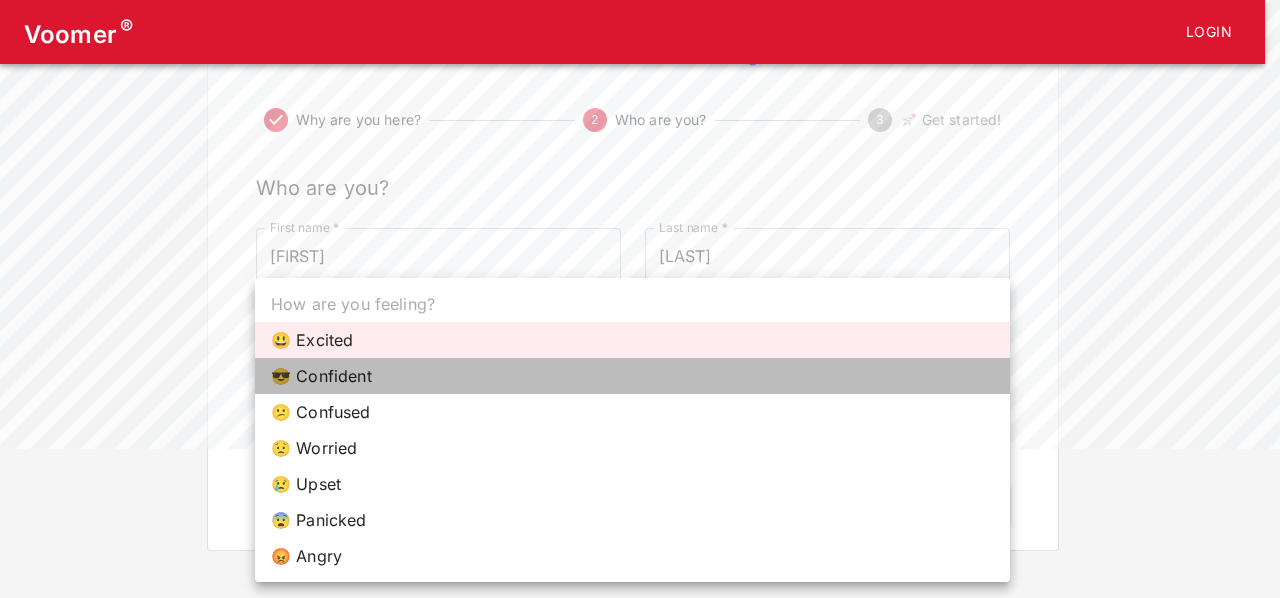 click on "😎 Confident" at bounding box center (632, 376) 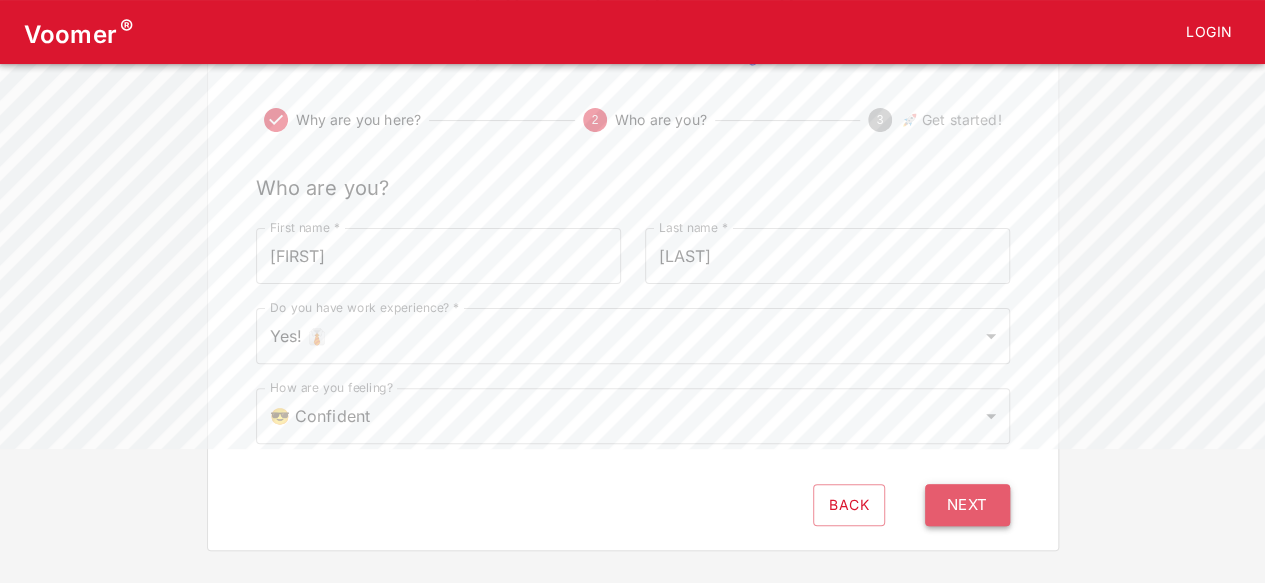 click on "Next" at bounding box center (967, 505) 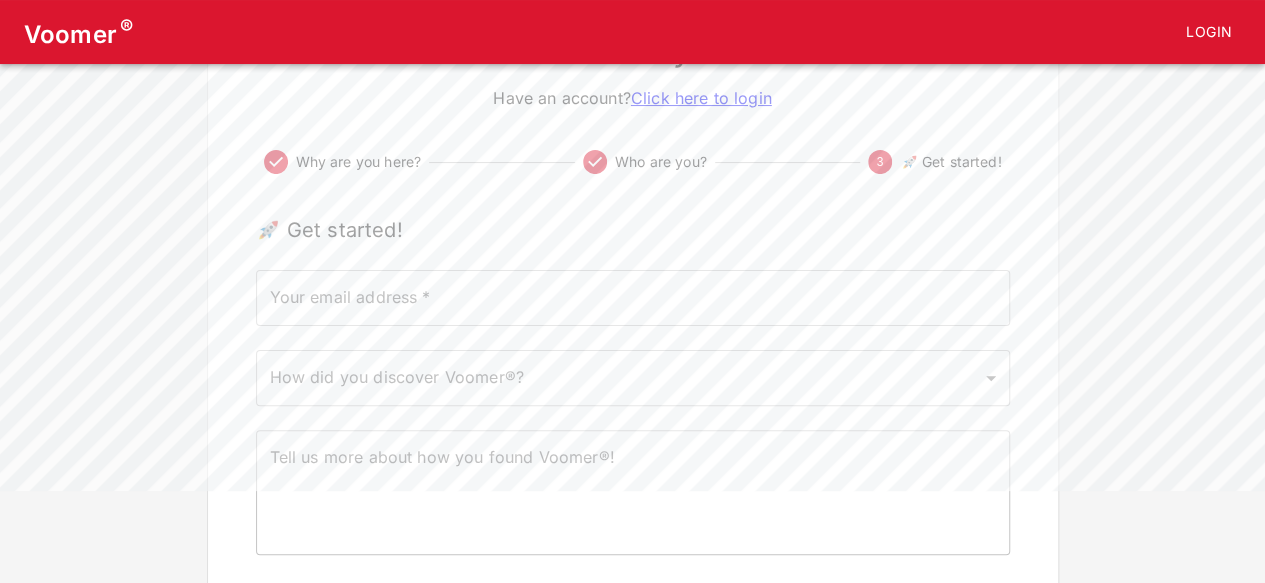 scroll, scrollTop: 109, scrollLeft: 0, axis: vertical 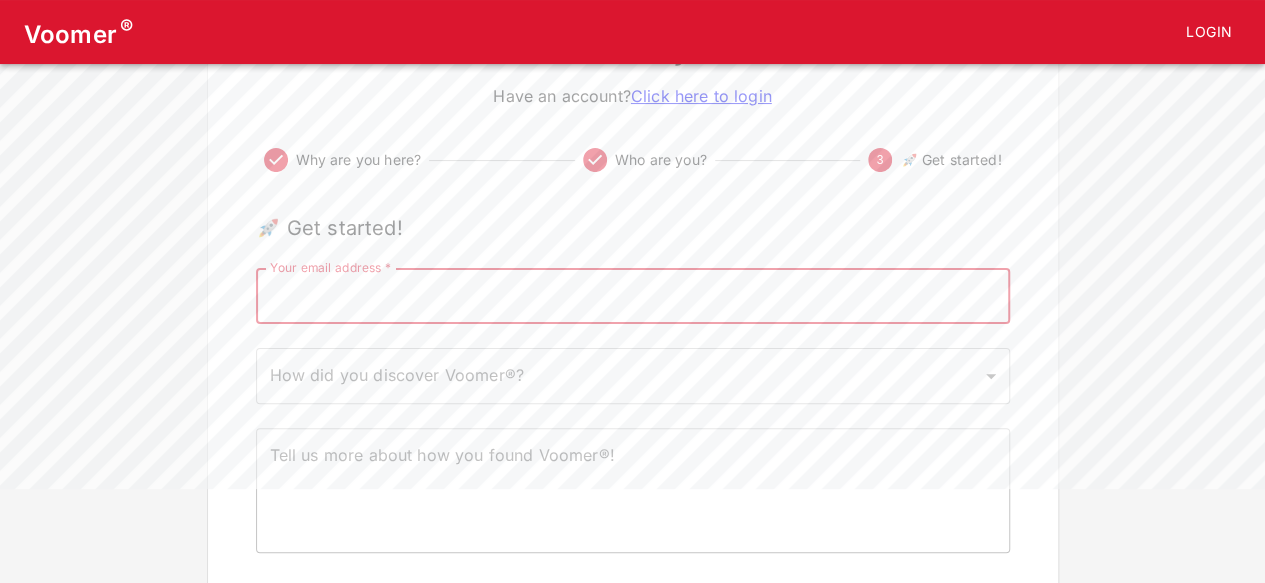 click on "Your email address *" at bounding box center [633, 296] 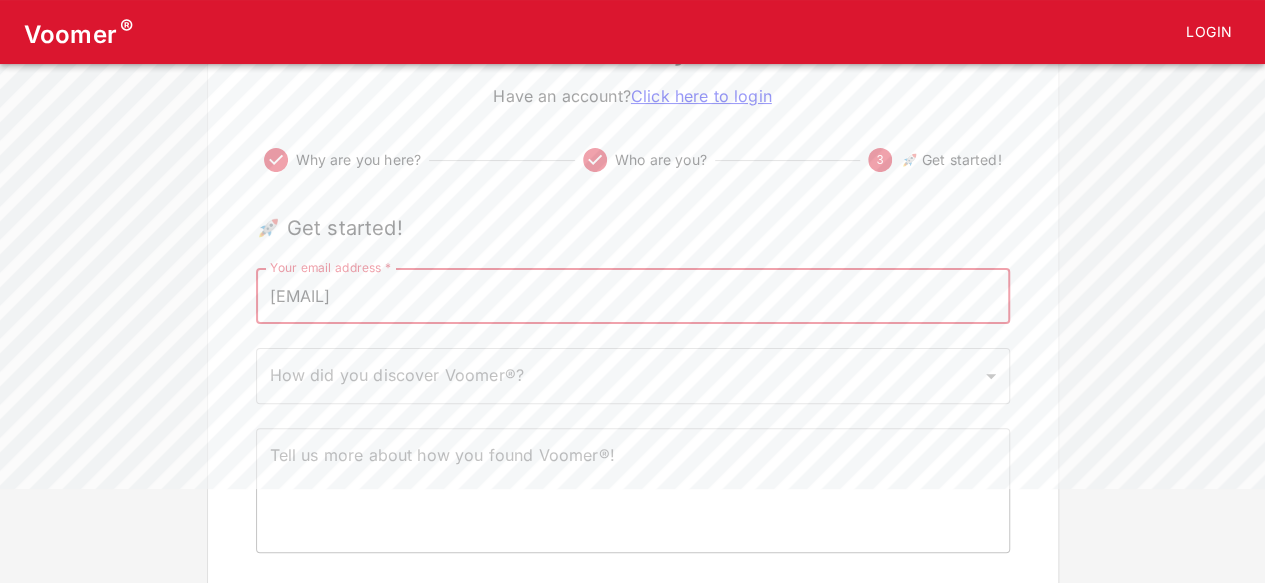 click on "[EMAIL]" at bounding box center (633, 296) 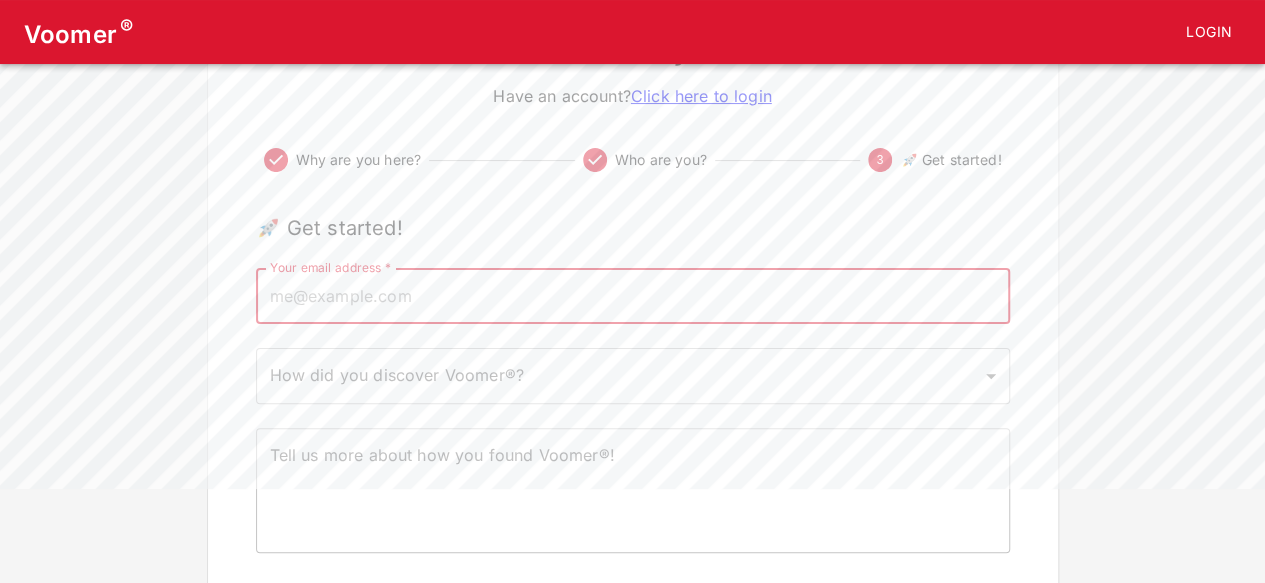 click on "Your email address *" at bounding box center [633, 296] 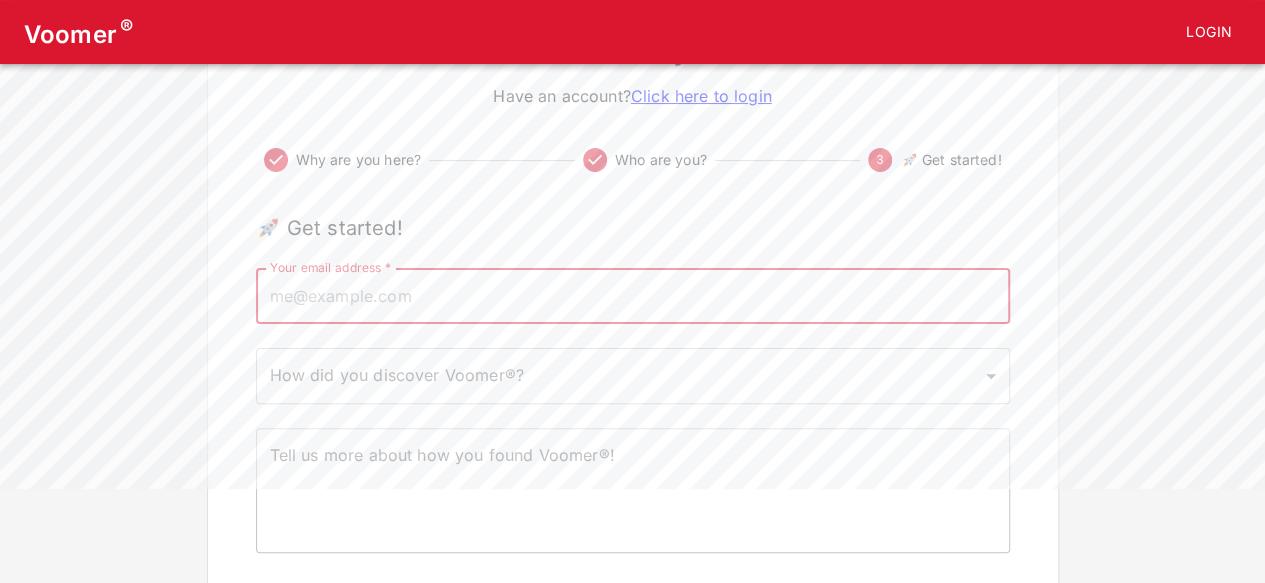type on "[EMAIL]" 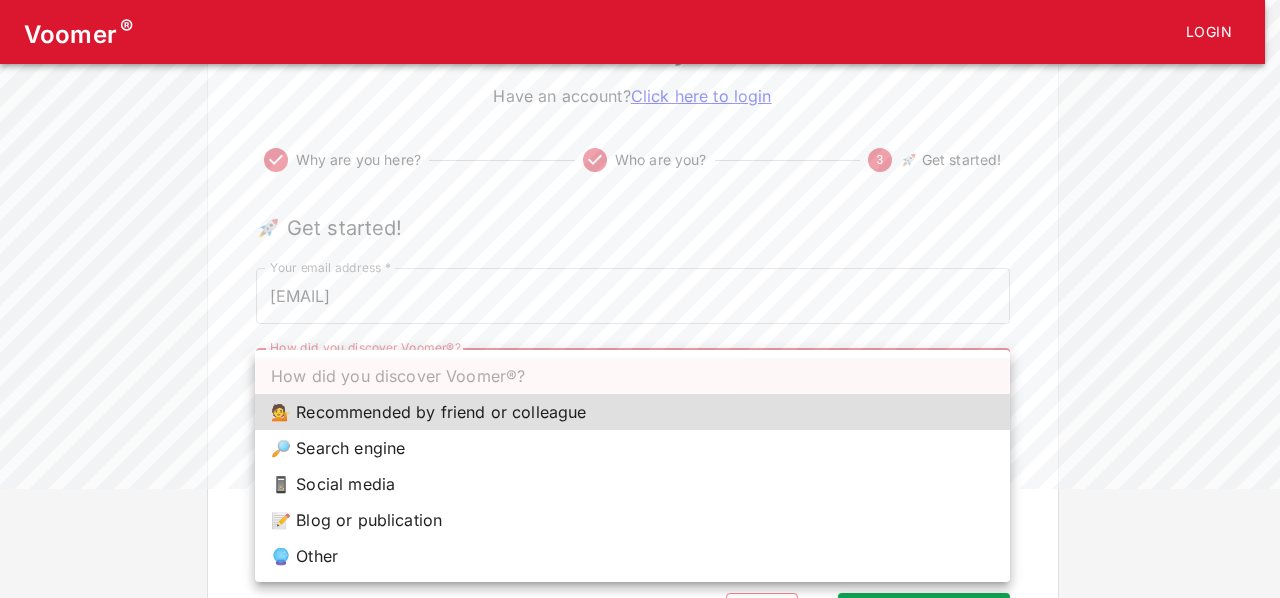click on "Voomer ® Login Tell us about yourself Have an account?  Click here to login Why are you here? Who are you? 3 🚀 Get started! 🚀 Get started! Your email address * [EMAIL] Your email address * How did you discover Voomer®? ​ How did you discover Voomer®? Tell us more about how you found Voomer®! x Tell us more about how you found Voomer®! Back Click to Start How did you discover Voomer®? 💁 Recommended by friend or colleague 🔎 Search engine 📱 Social media 📝 Blog or publication 🔮 Other" at bounding box center [640, 275] 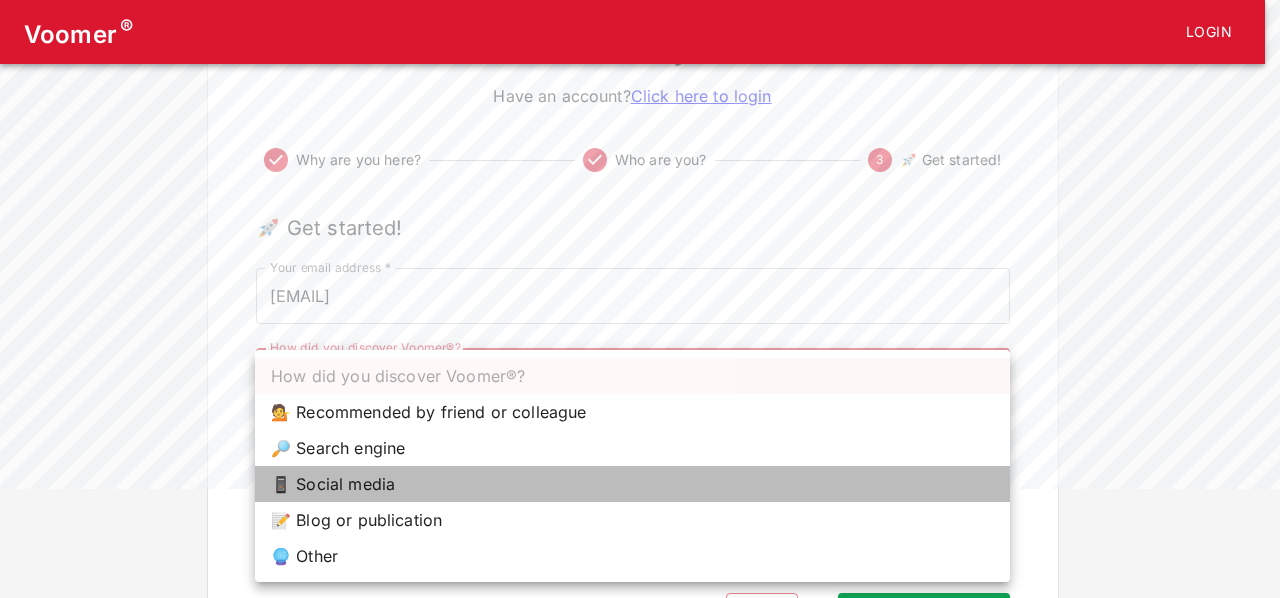click on "📱 Social media" at bounding box center [632, 484] 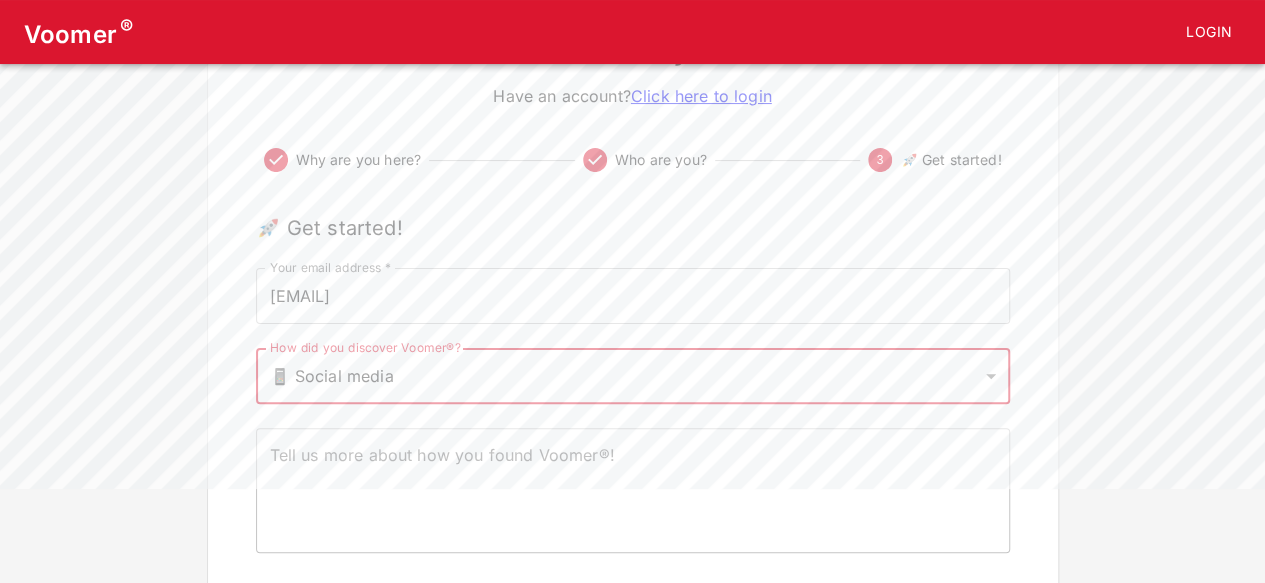 scroll, scrollTop: 234, scrollLeft: 0, axis: vertical 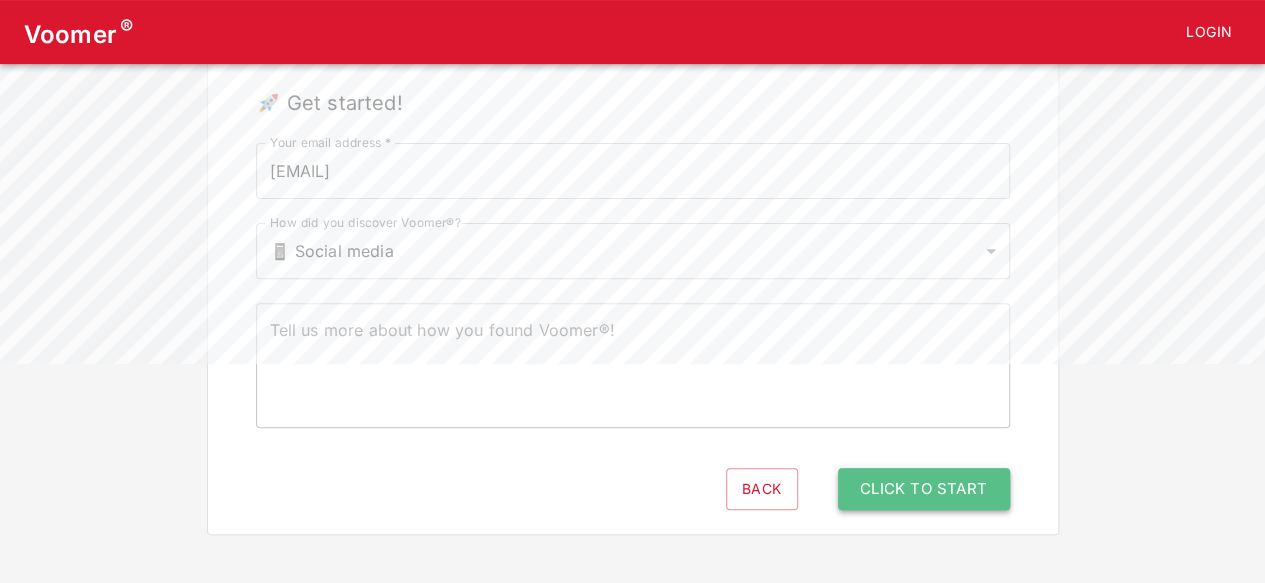 click on "Click to Start" at bounding box center (924, 489) 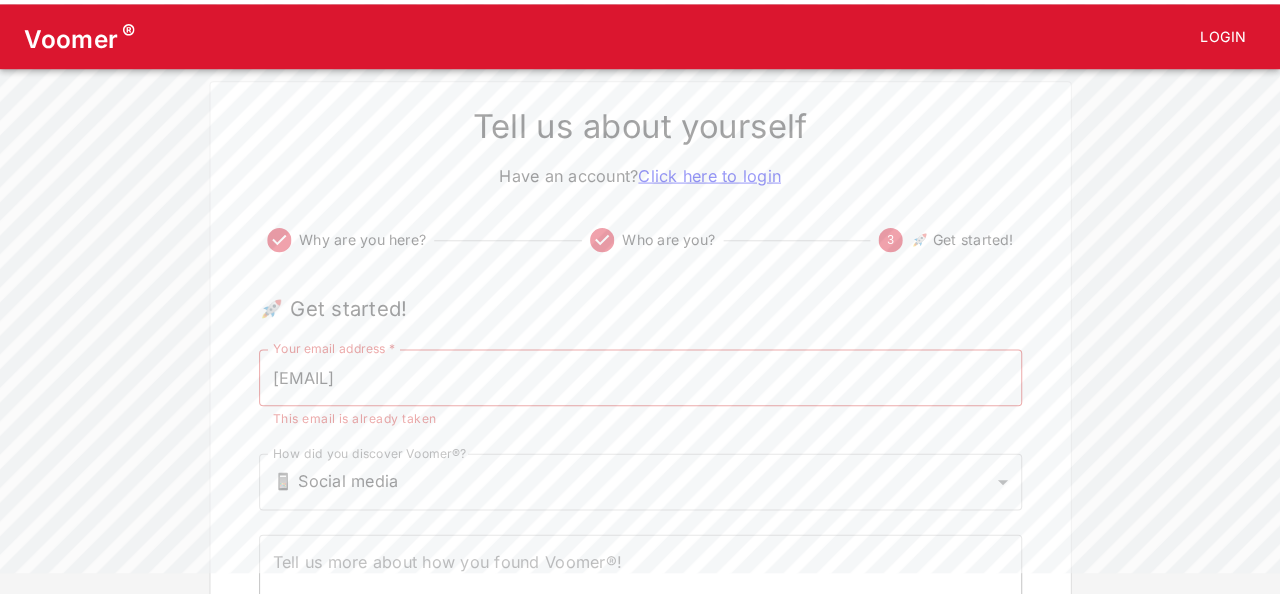 scroll, scrollTop: 0, scrollLeft: 0, axis: both 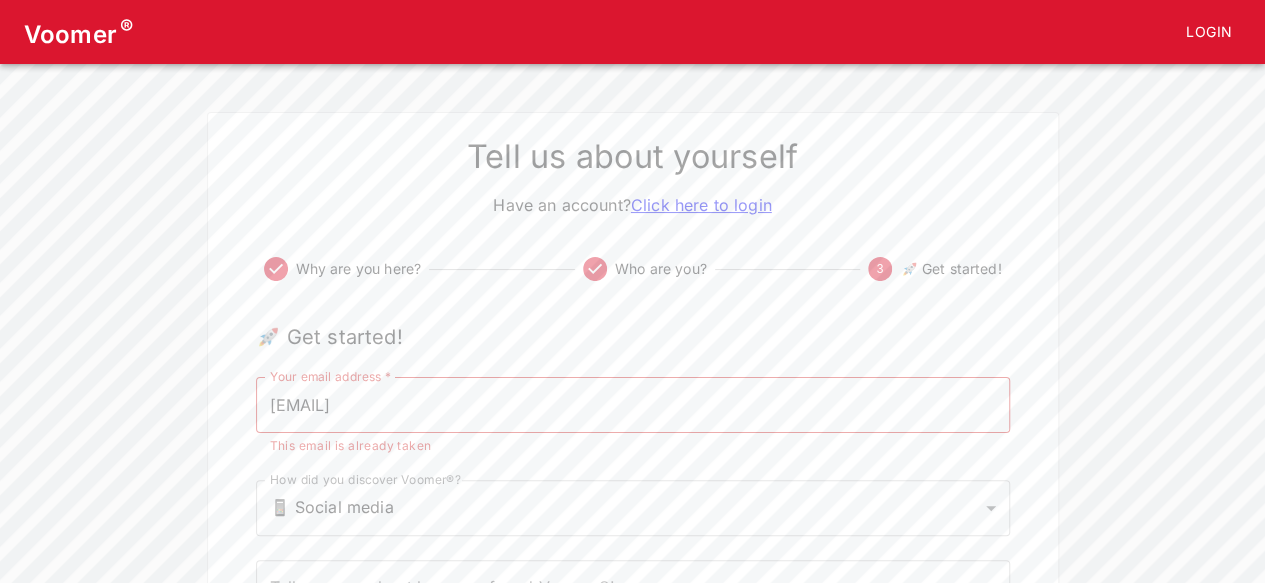 click on "Click here to login" at bounding box center (701, 205) 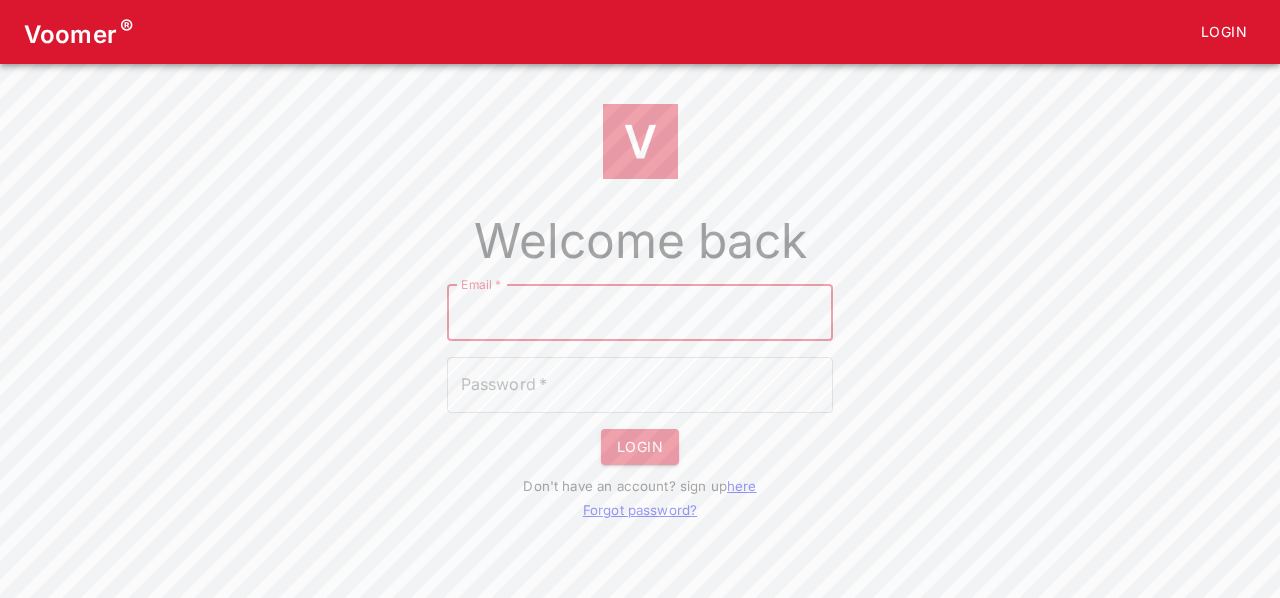 click on "Email   *" at bounding box center [640, 313] 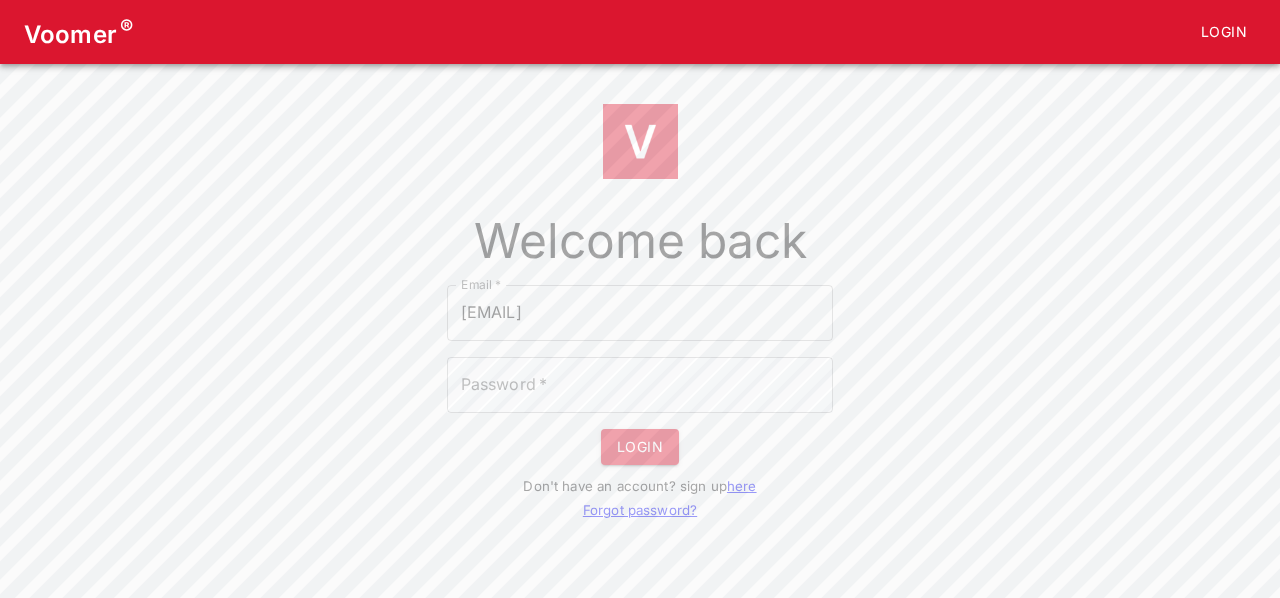 click on "Forgot password?" at bounding box center (640, 510) 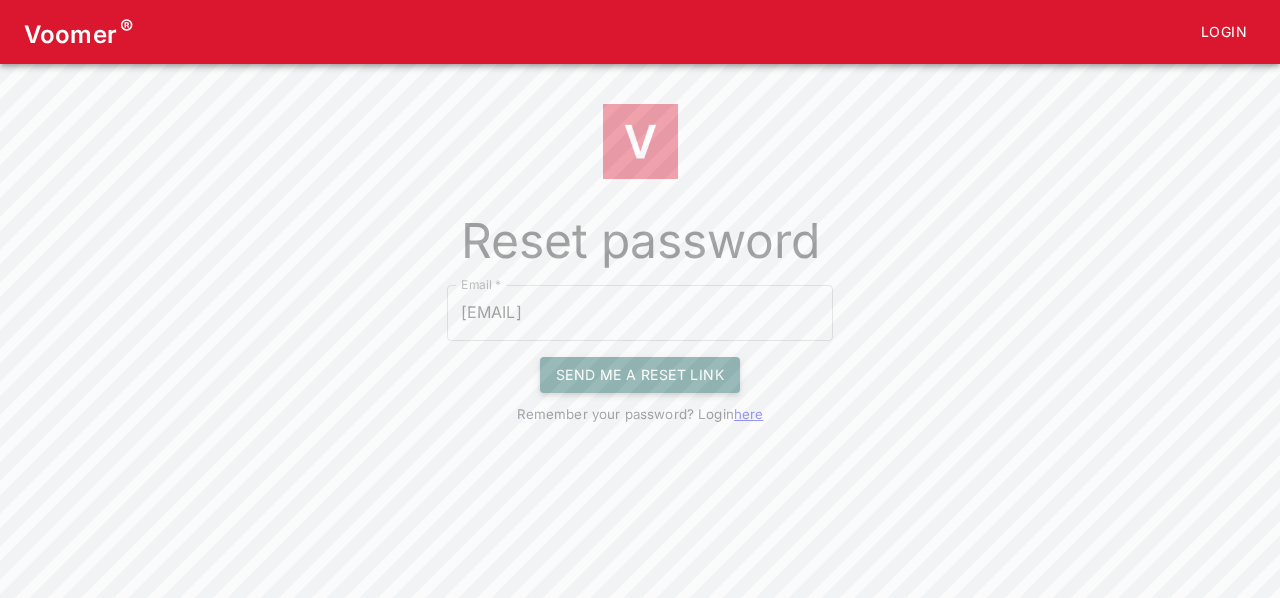 click on "Send me a reset link" at bounding box center [640, 375] 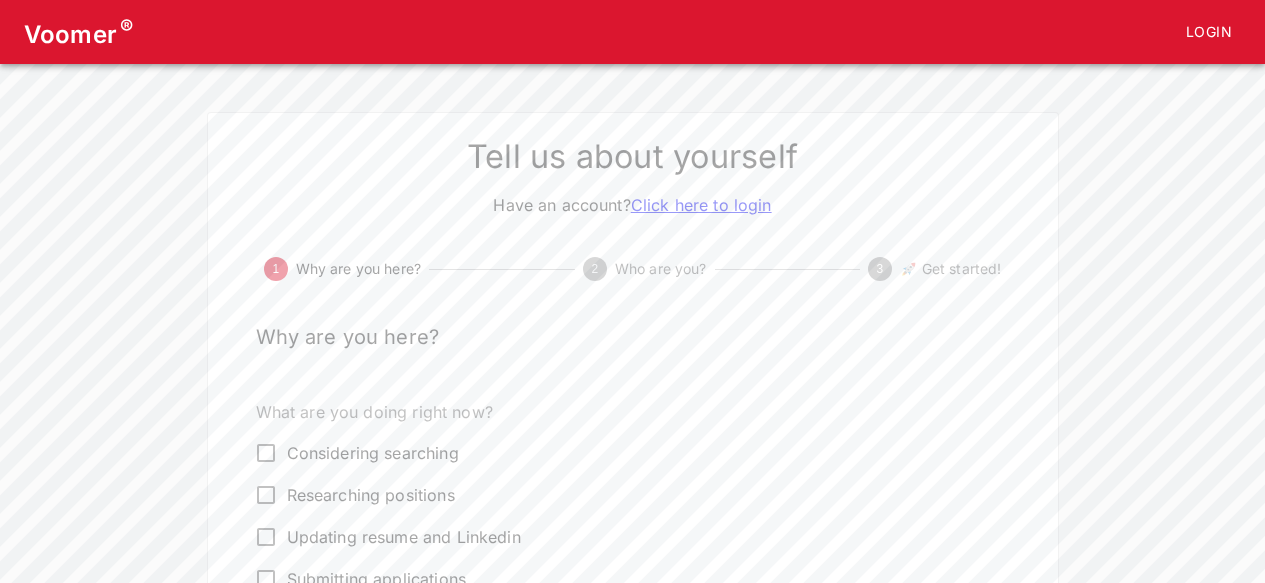 scroll, scrollTop: 0, scrollLeft: 0, axis: both 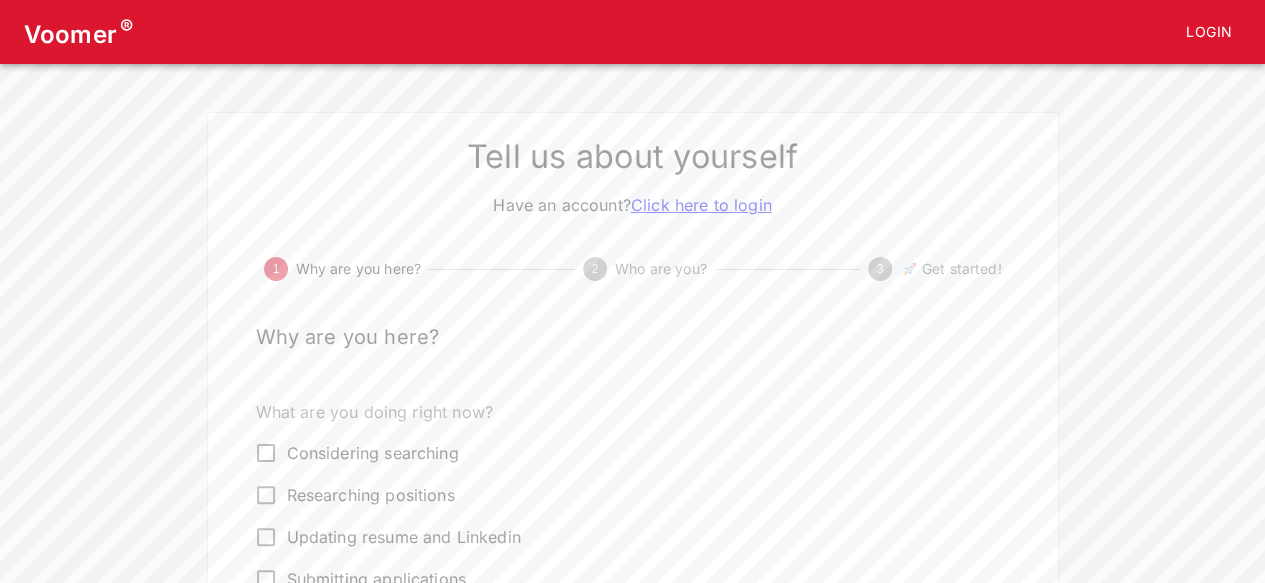 click on "Click here to login" at bounding box center [701, 205] 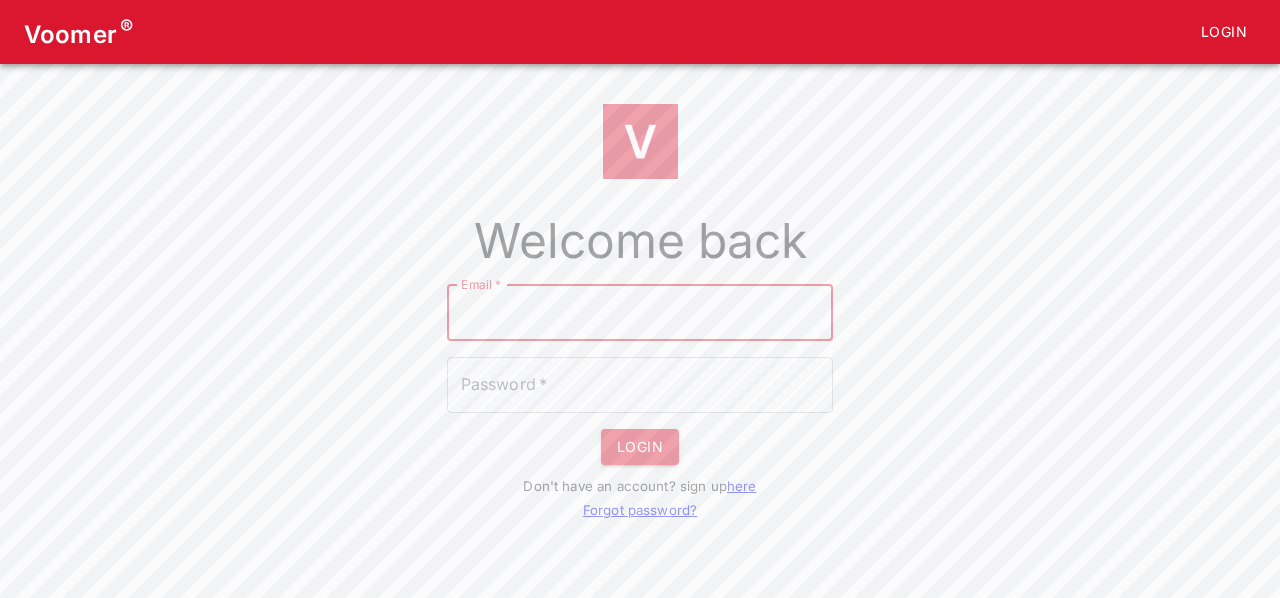 click on "Email   *" at bounding box center (640, 313) 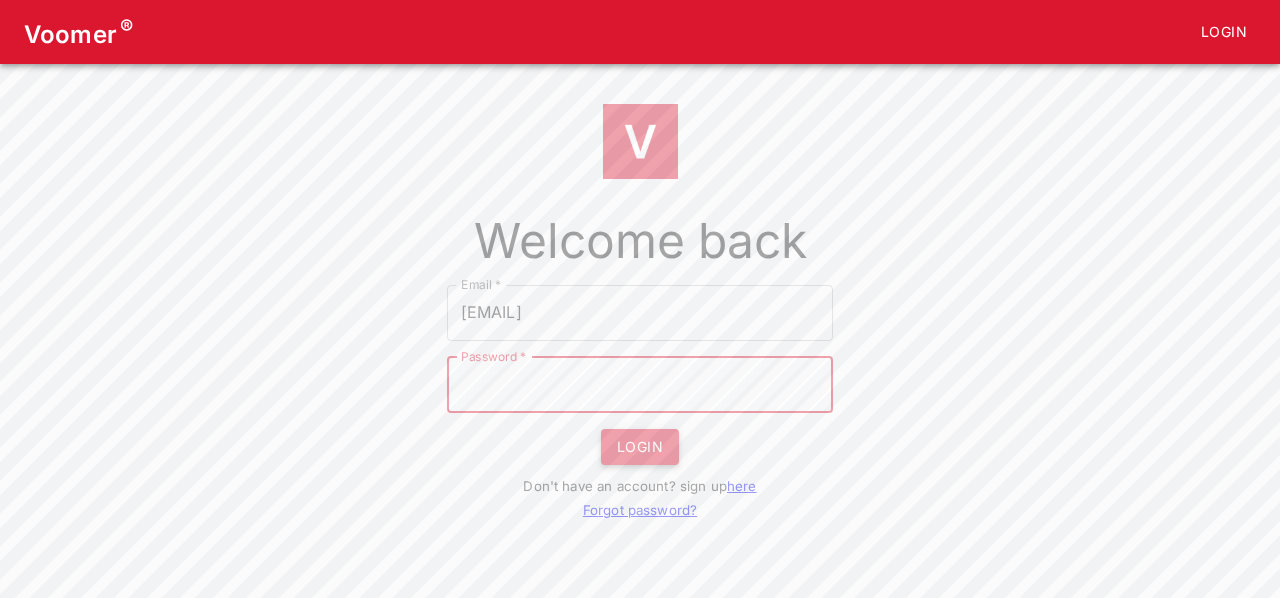 click on "LOGIN" at bounding box center [640, 447] 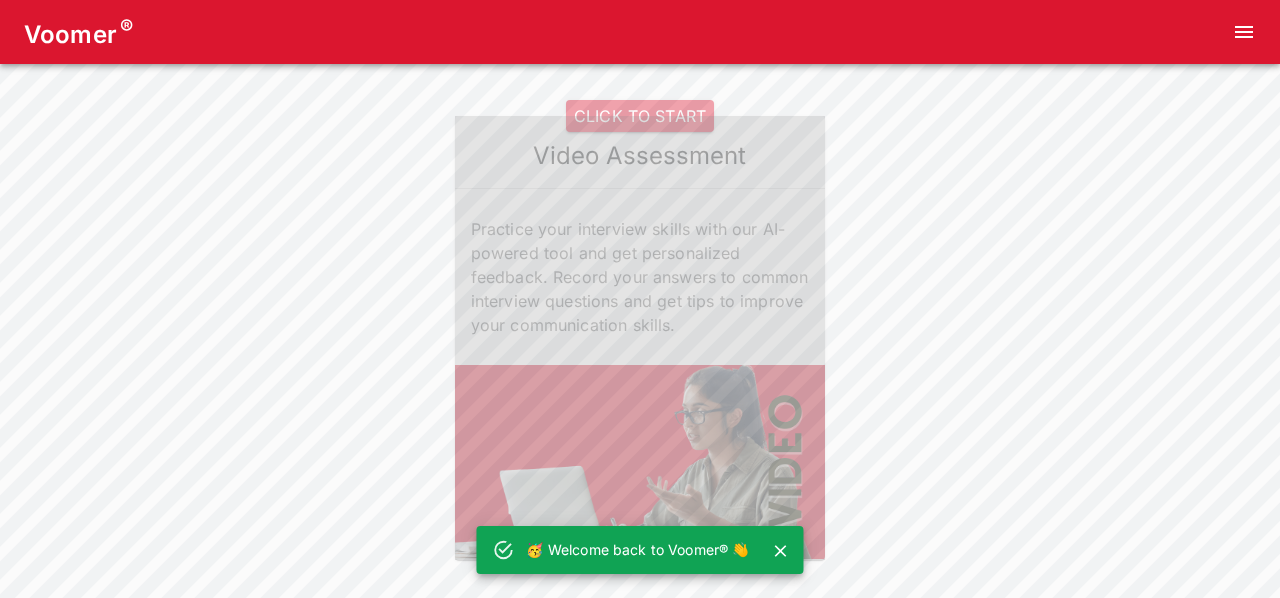 click on "CLICK TO START" at bounding box center [640, 116] 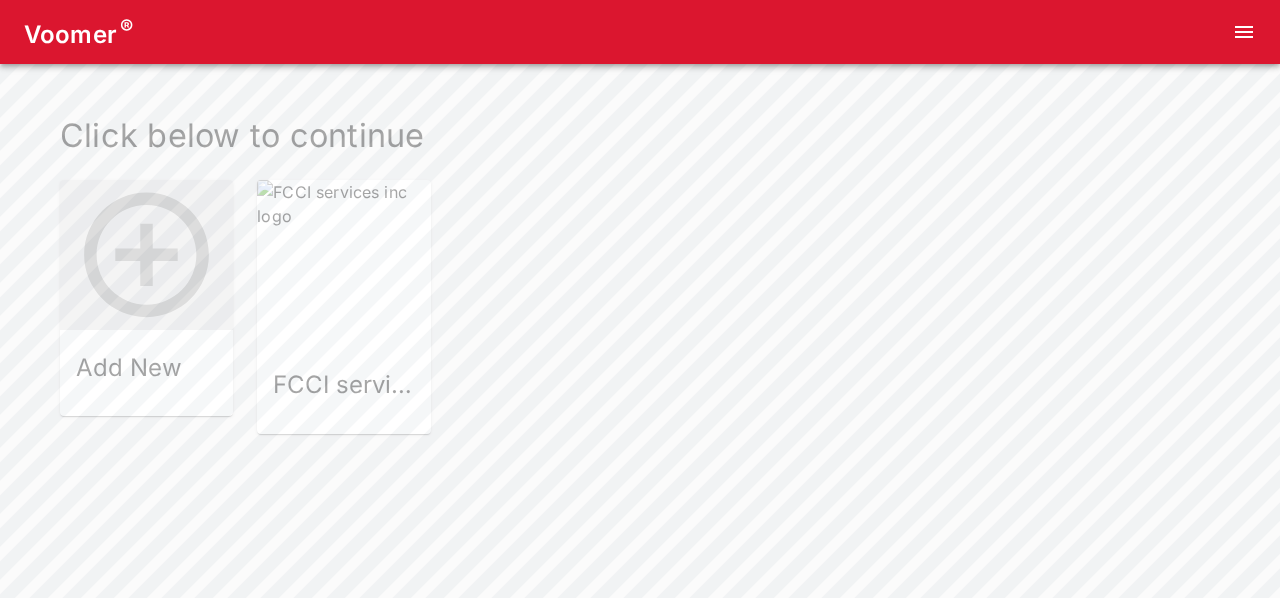 click at bounding box center (343, 266) 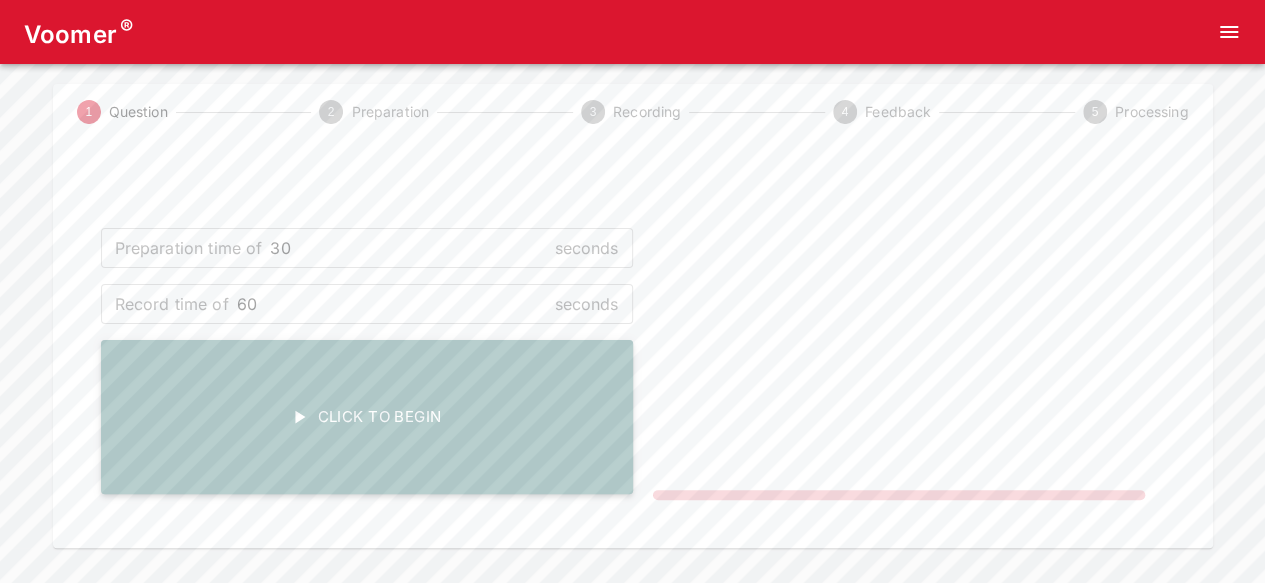click on "Click To Begin" at bounding box center [367, 417] 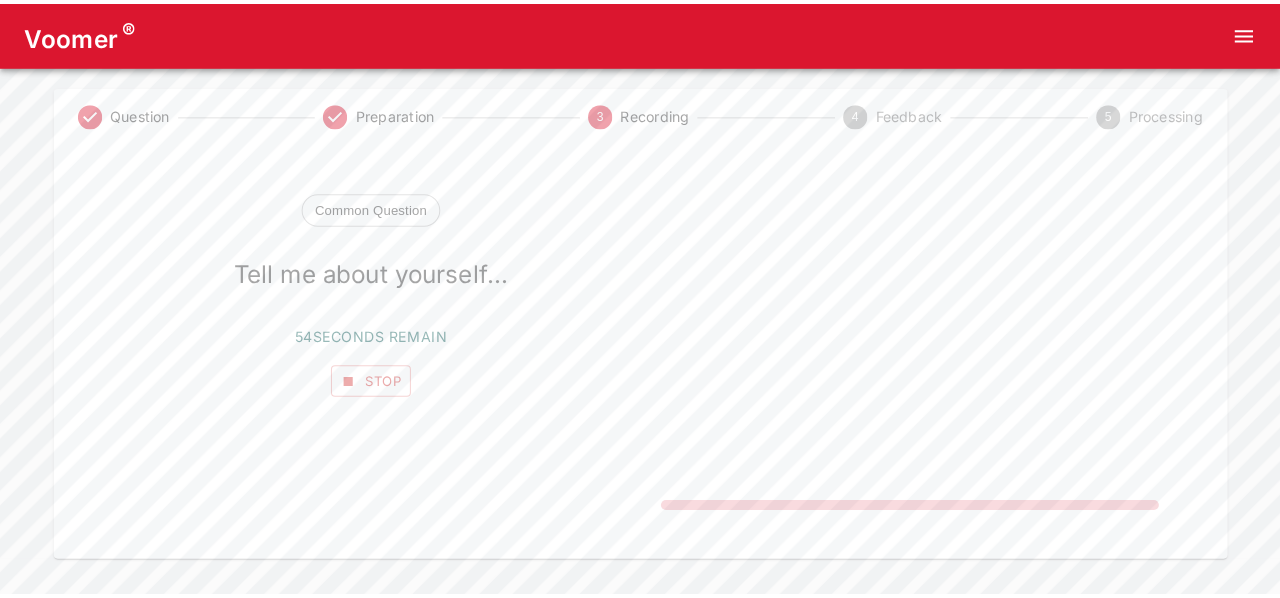 scroll, scrollTop: 72, scrollLeft: 0, axis: vertical 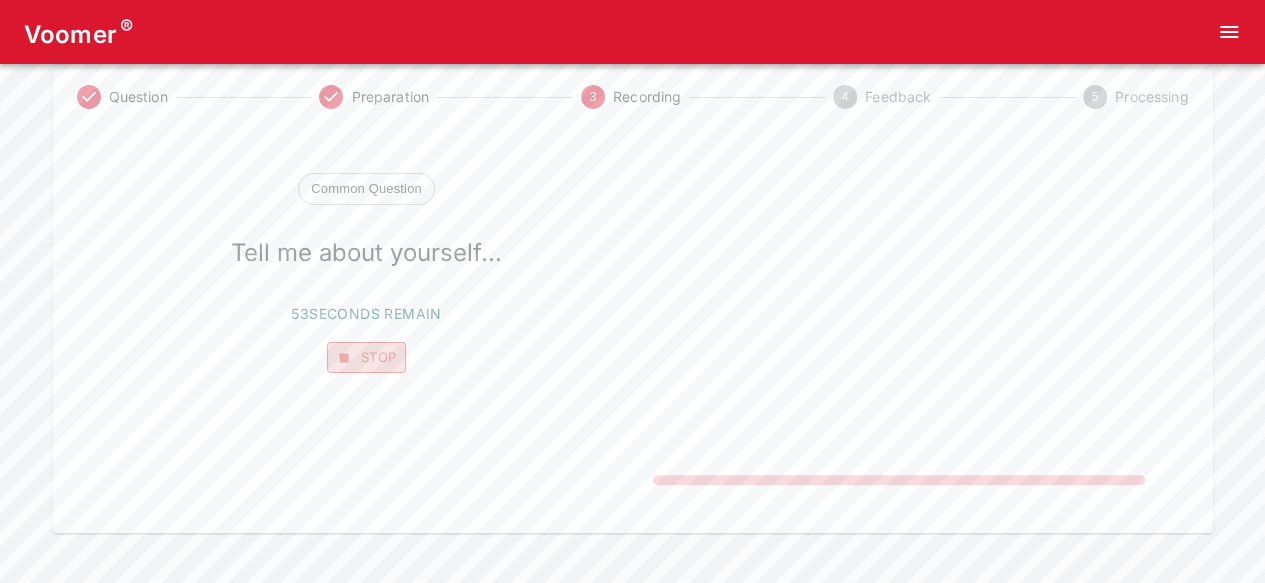 click on "Stop" at bounding box center [367, 357] 